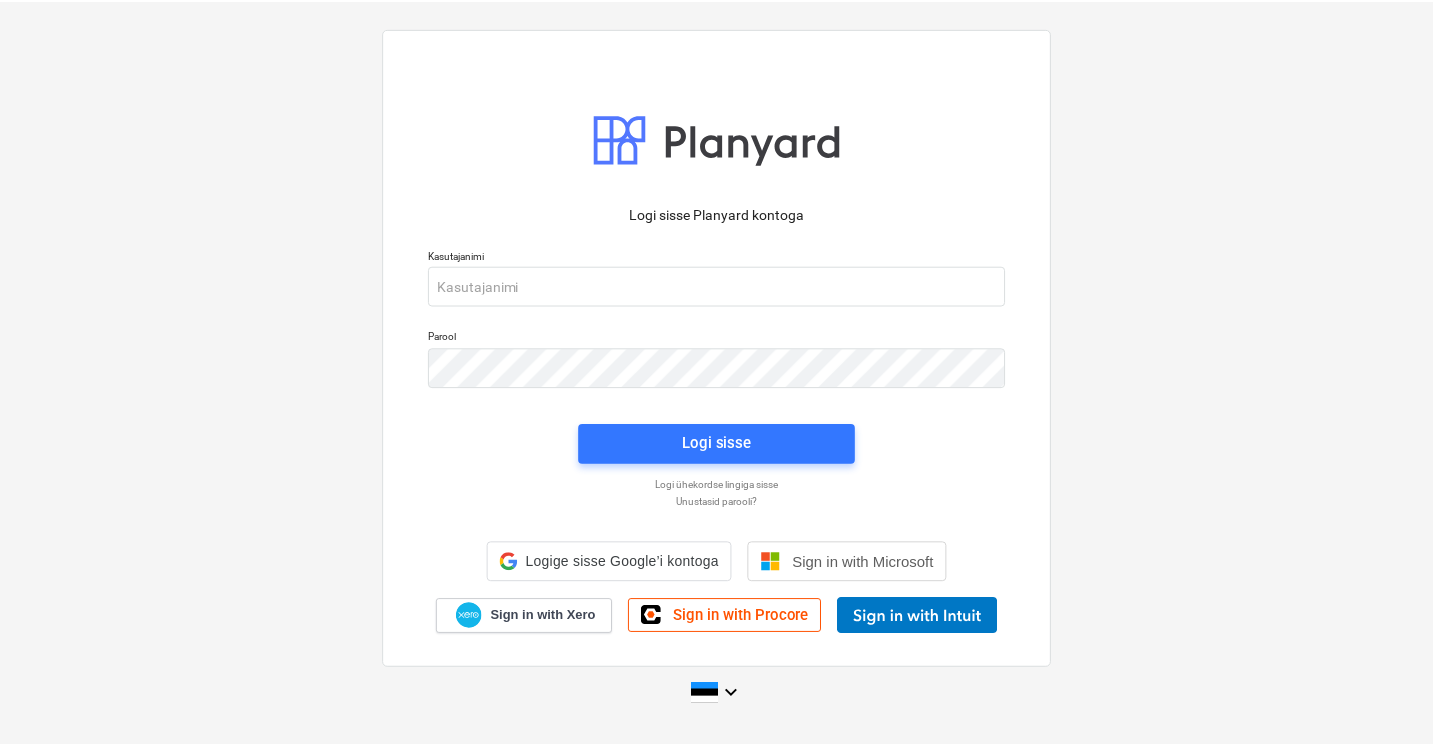 scroll, scrollTop: 0, scrollLeft: 0, axis: both 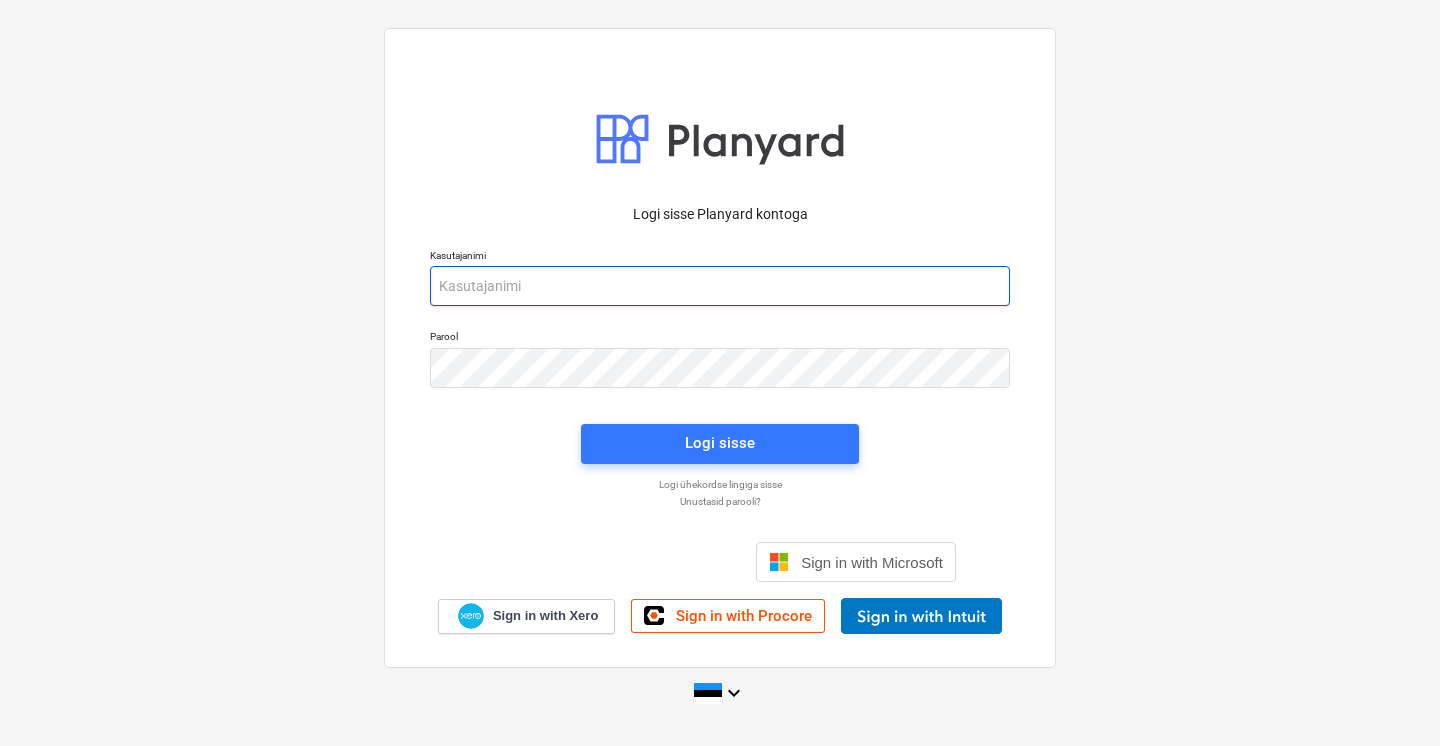 type on "[EMAIL_ADDRESS][DOMAIN_NAME]" 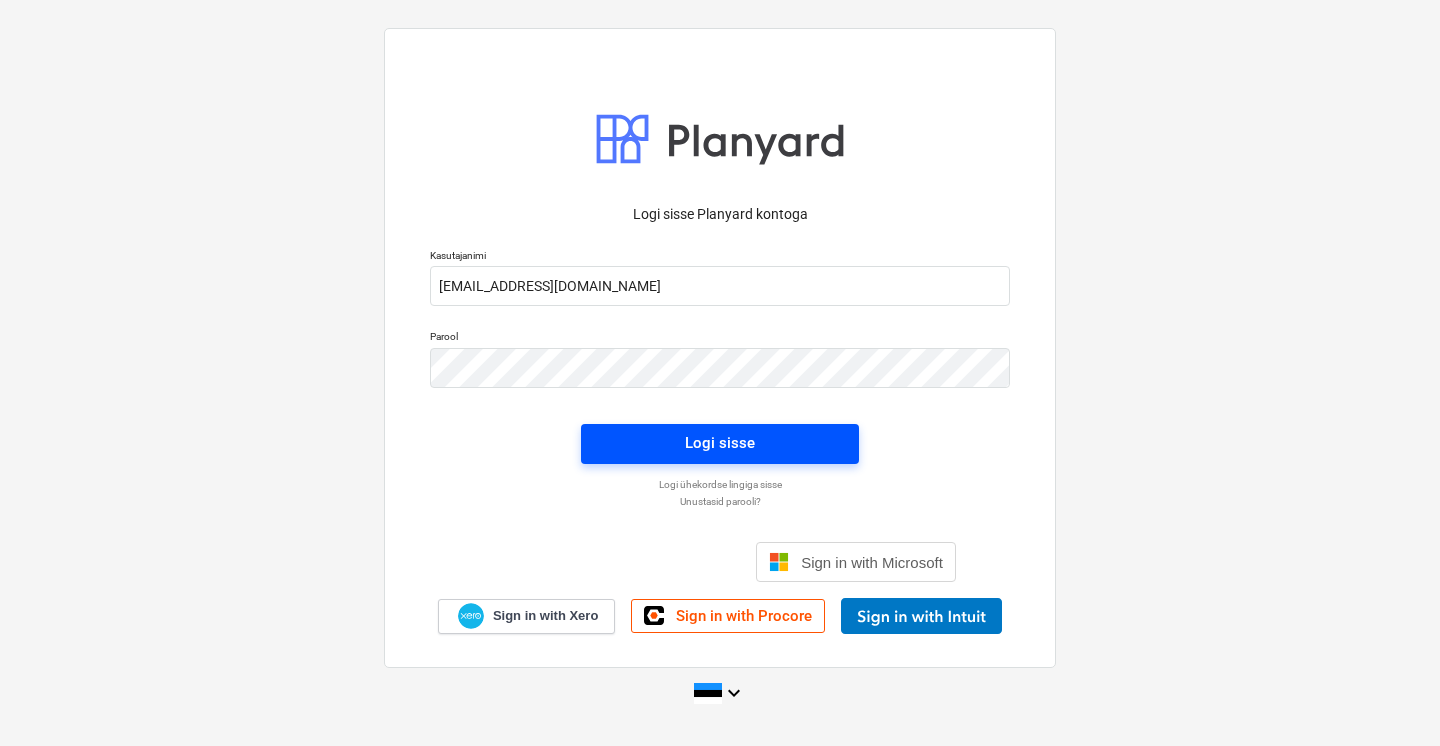 click on "Logi sisse" at bounding box center [720, 443] 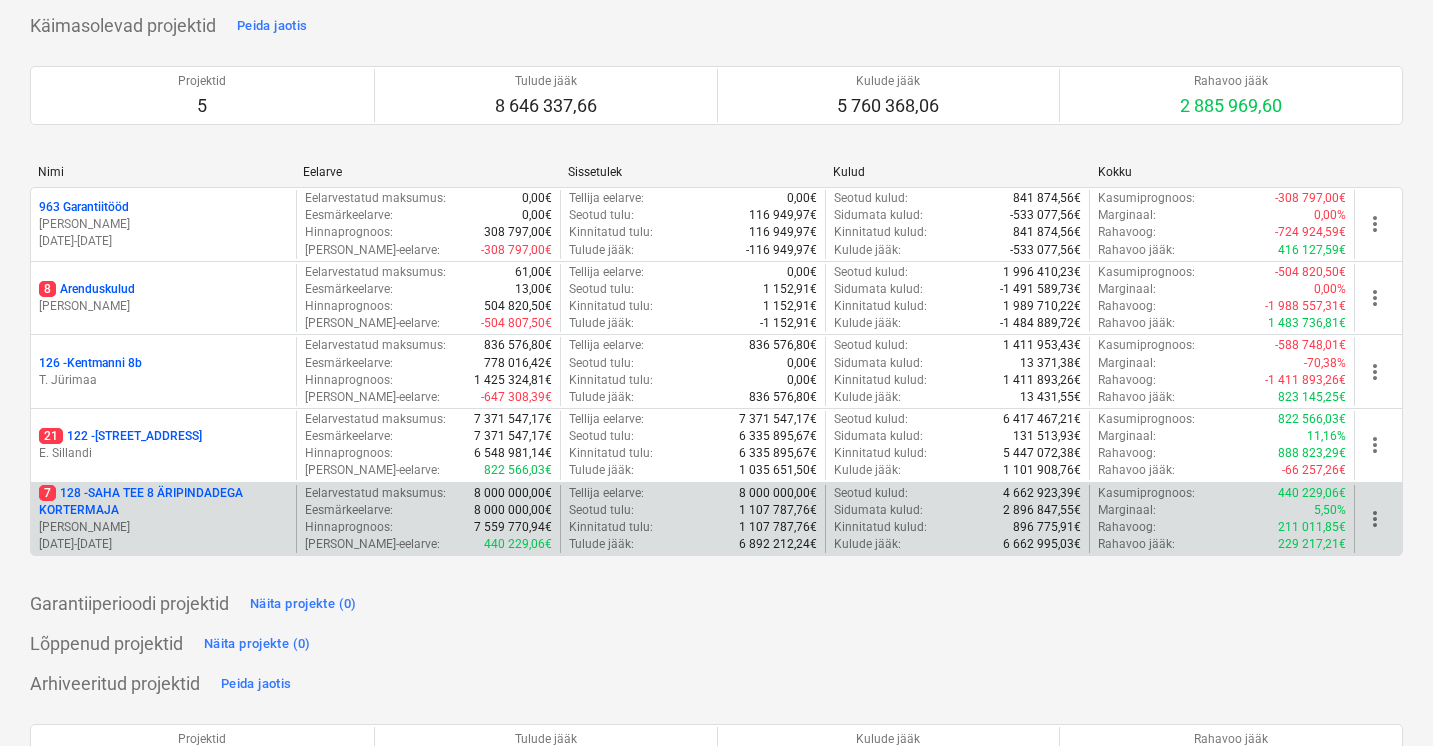 scroll, scrollTop: 113, scrollLeft: 0, axis: vertical 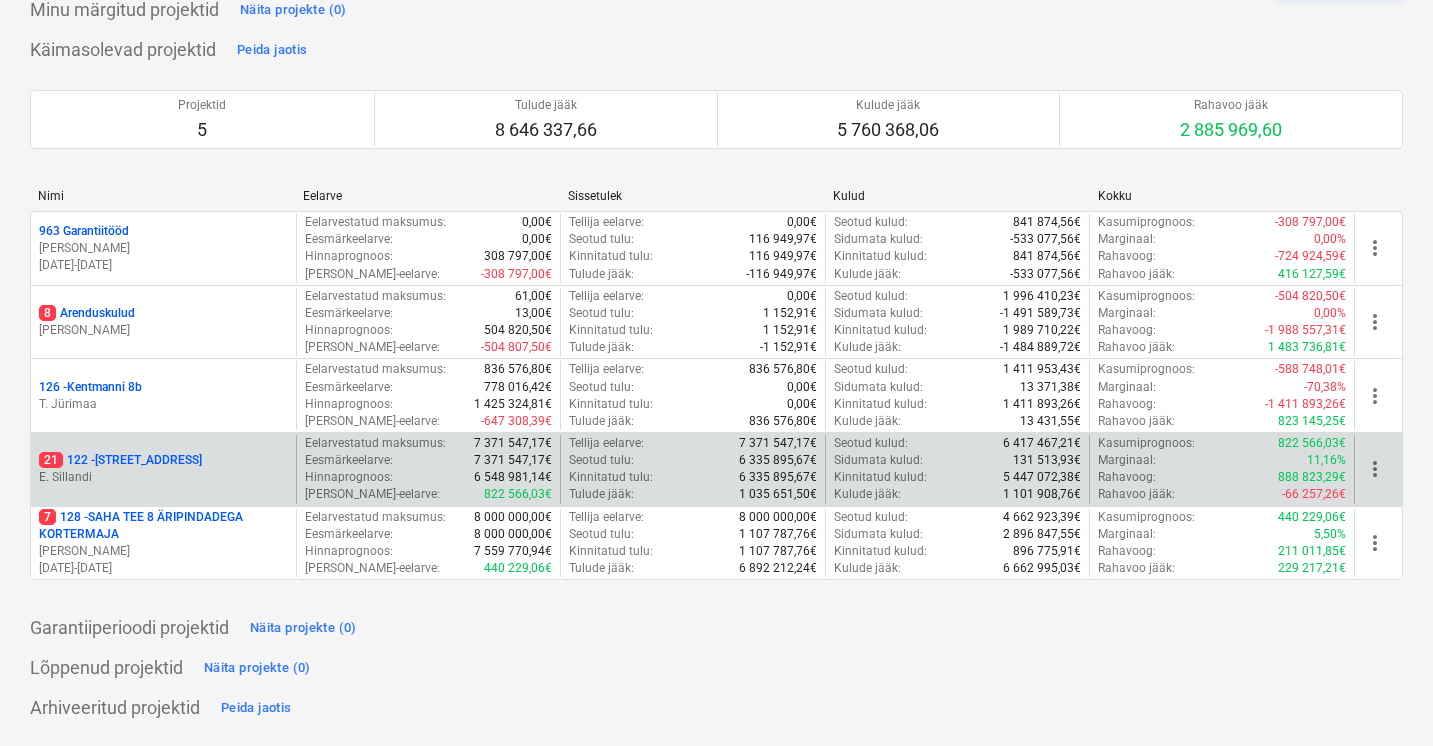 click on "21  122 -  [STREET_ADDRESS]" at bounding box center [120, 460] 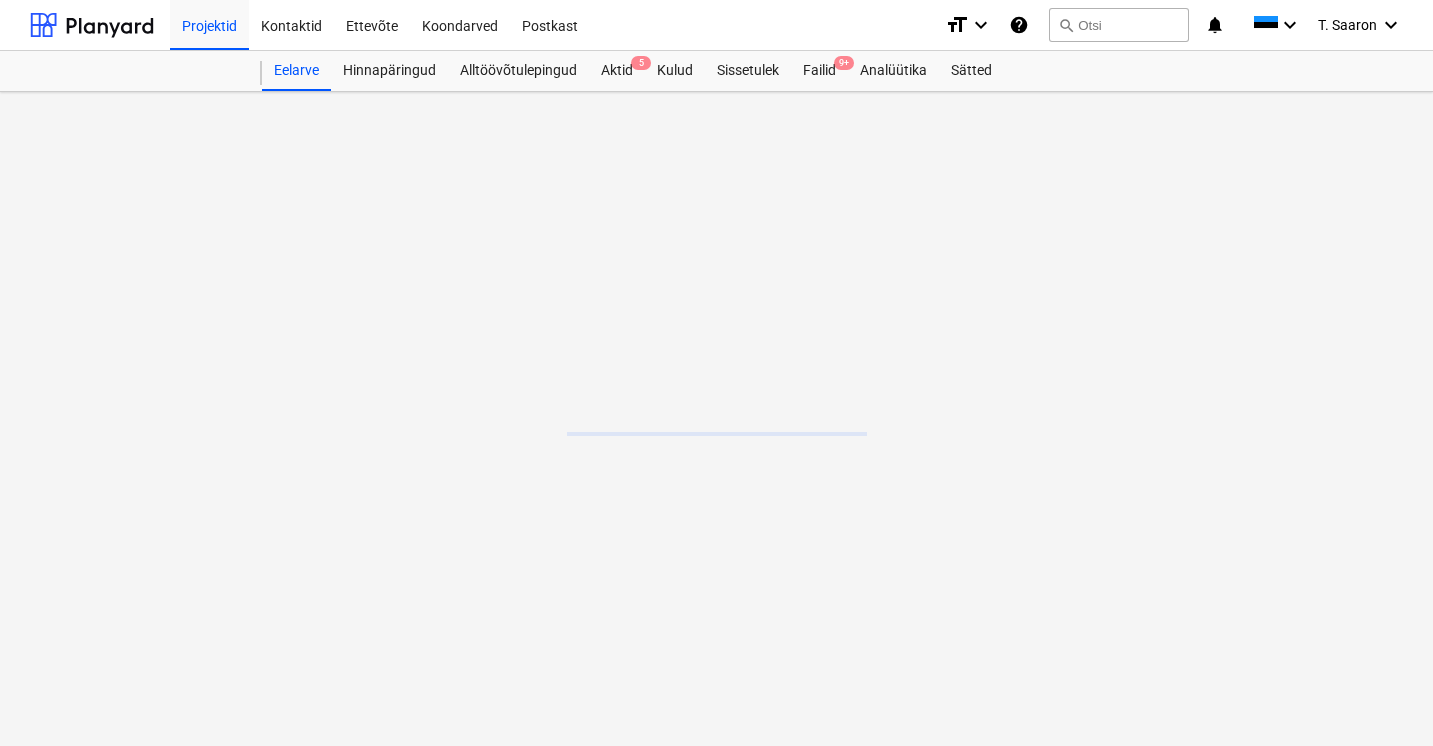scroll, scrollTop: 0, scrollLeft: 0, axis: both 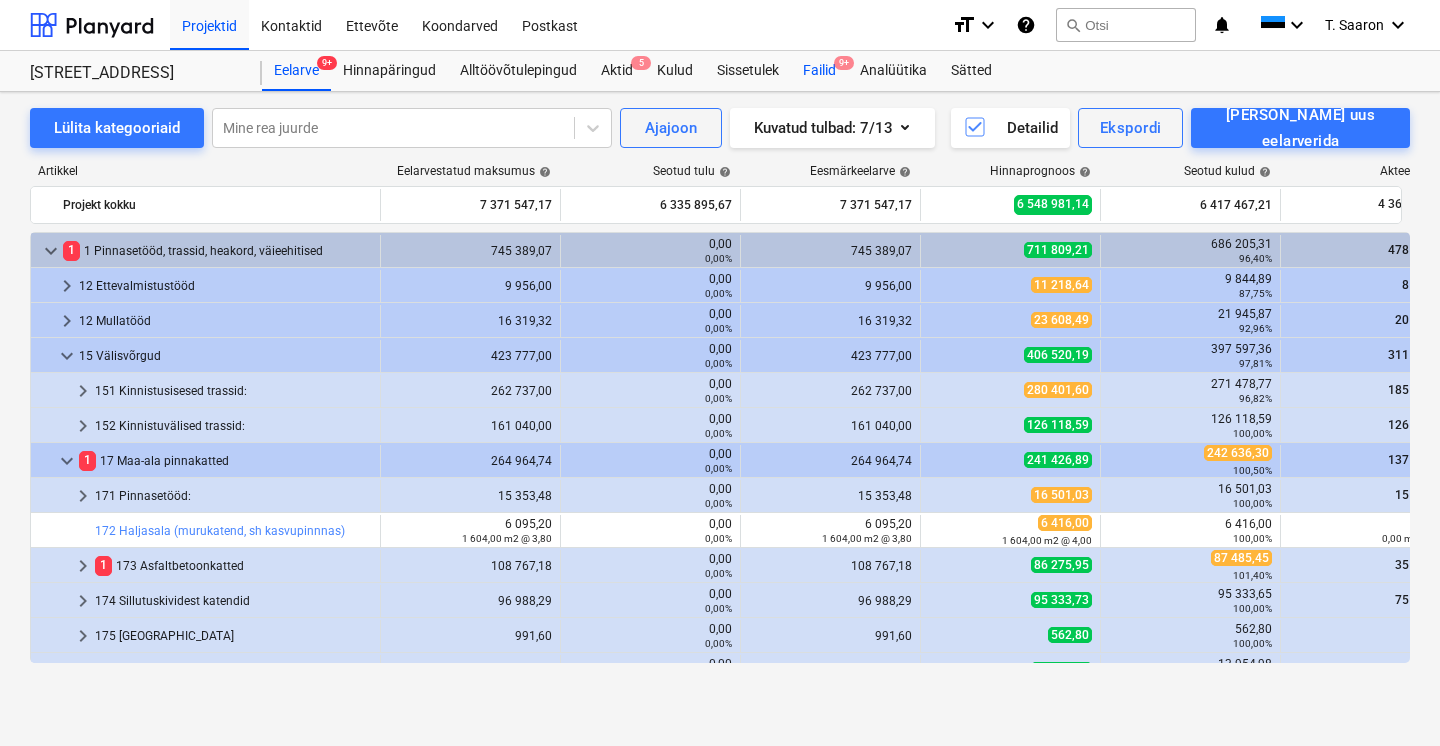 drag, startPoint x: 678, startPoint y: 68, endPoint x: 810, endPoint y: 90, distance: 133.82077 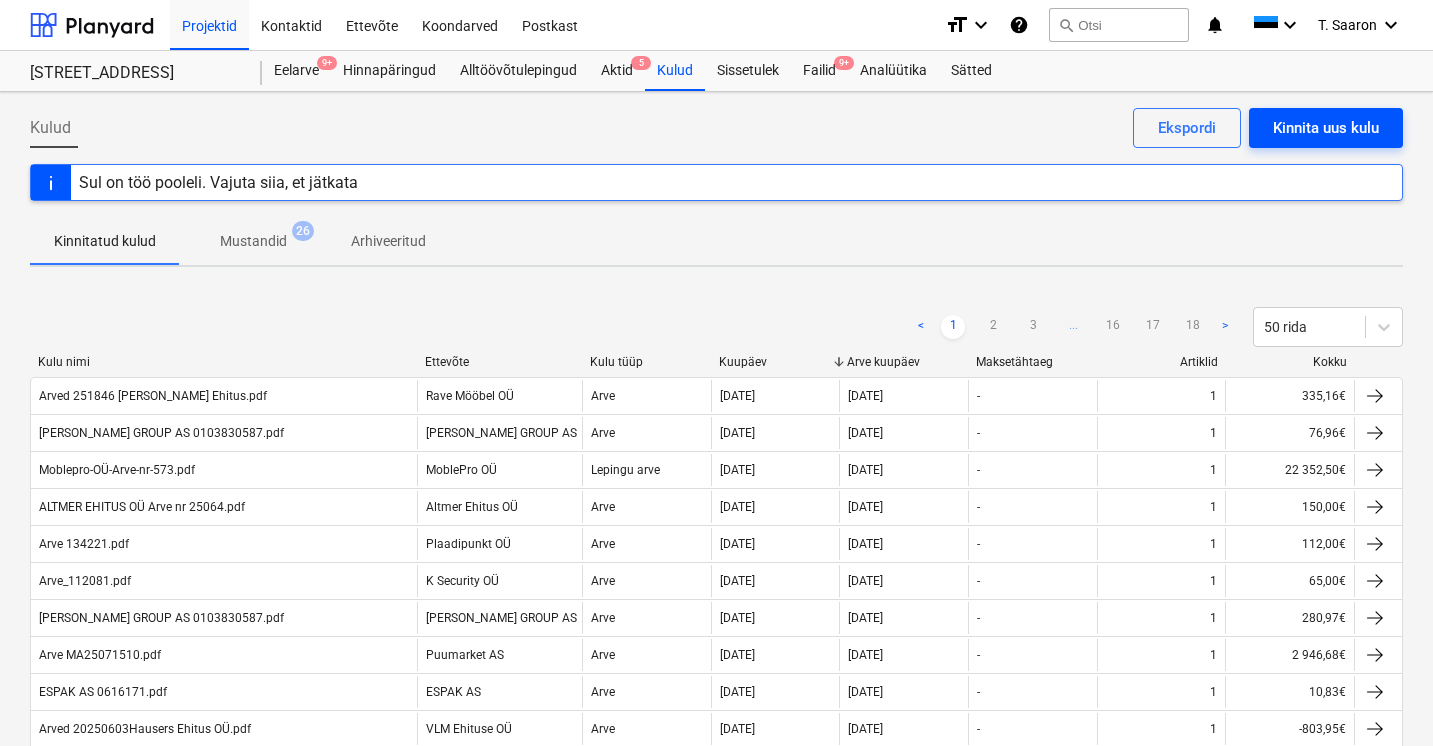 click on "Kinnita uus kulu" at bounding box center (1326, 128) 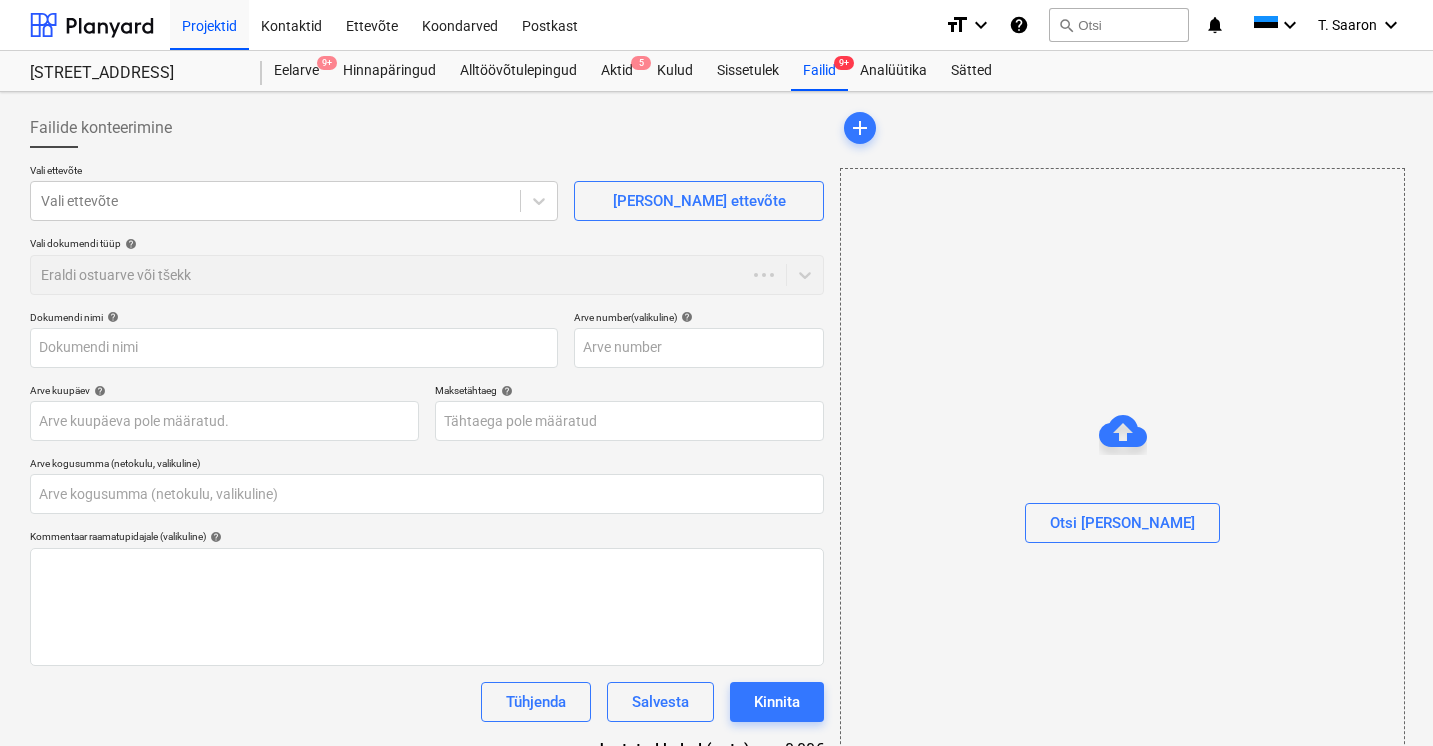 type on "0,00" 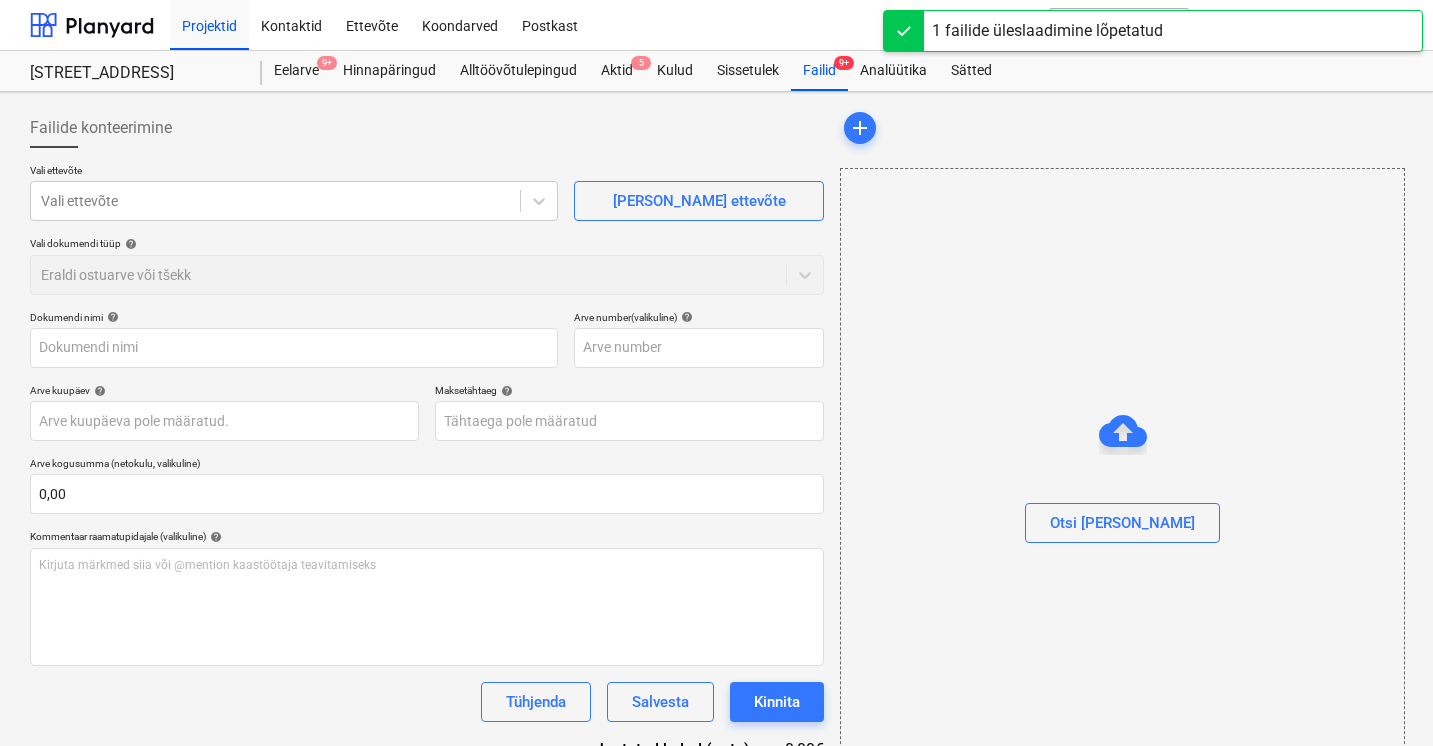type on "121383-5KO_0207.pdf" 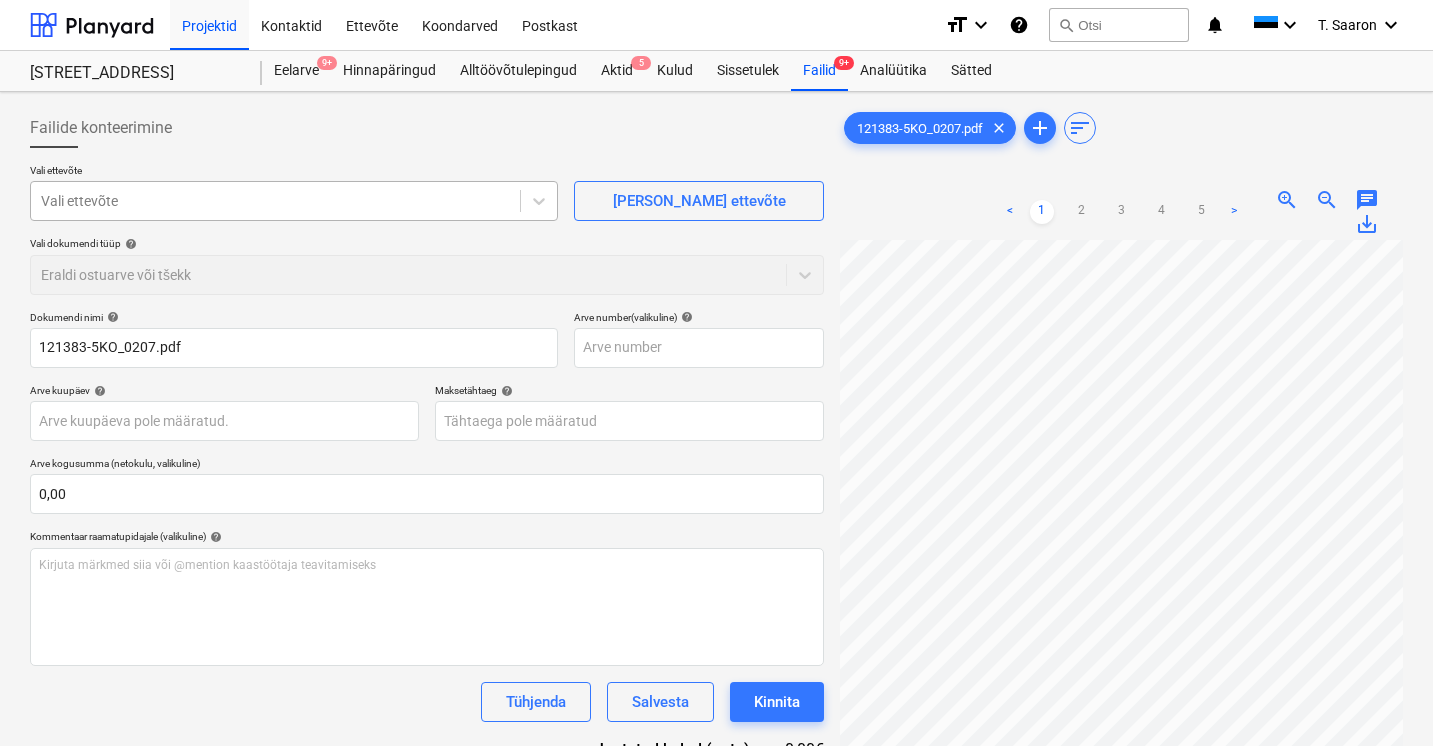 click on "Vali ettevõte" at bounding box center (275, 201) 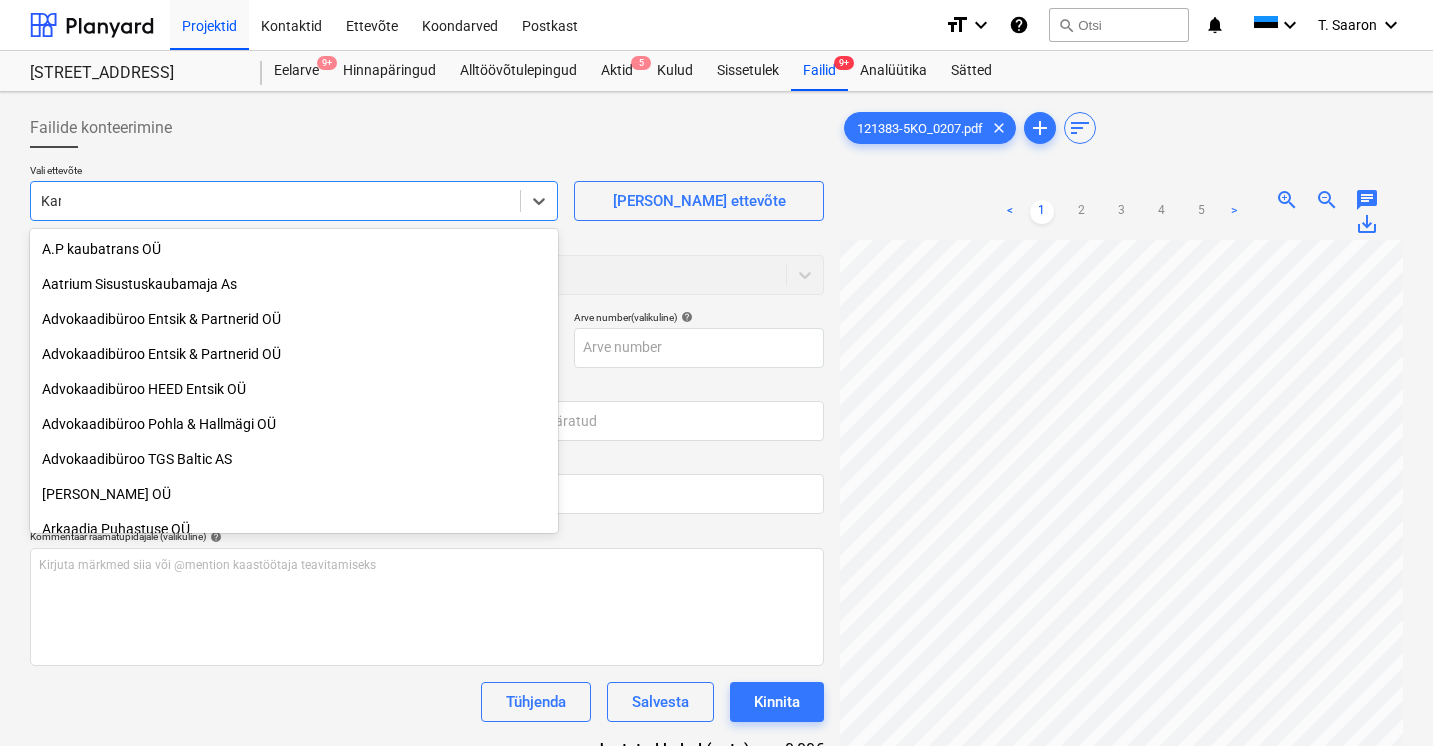 type on "[PERSON_NAME]" 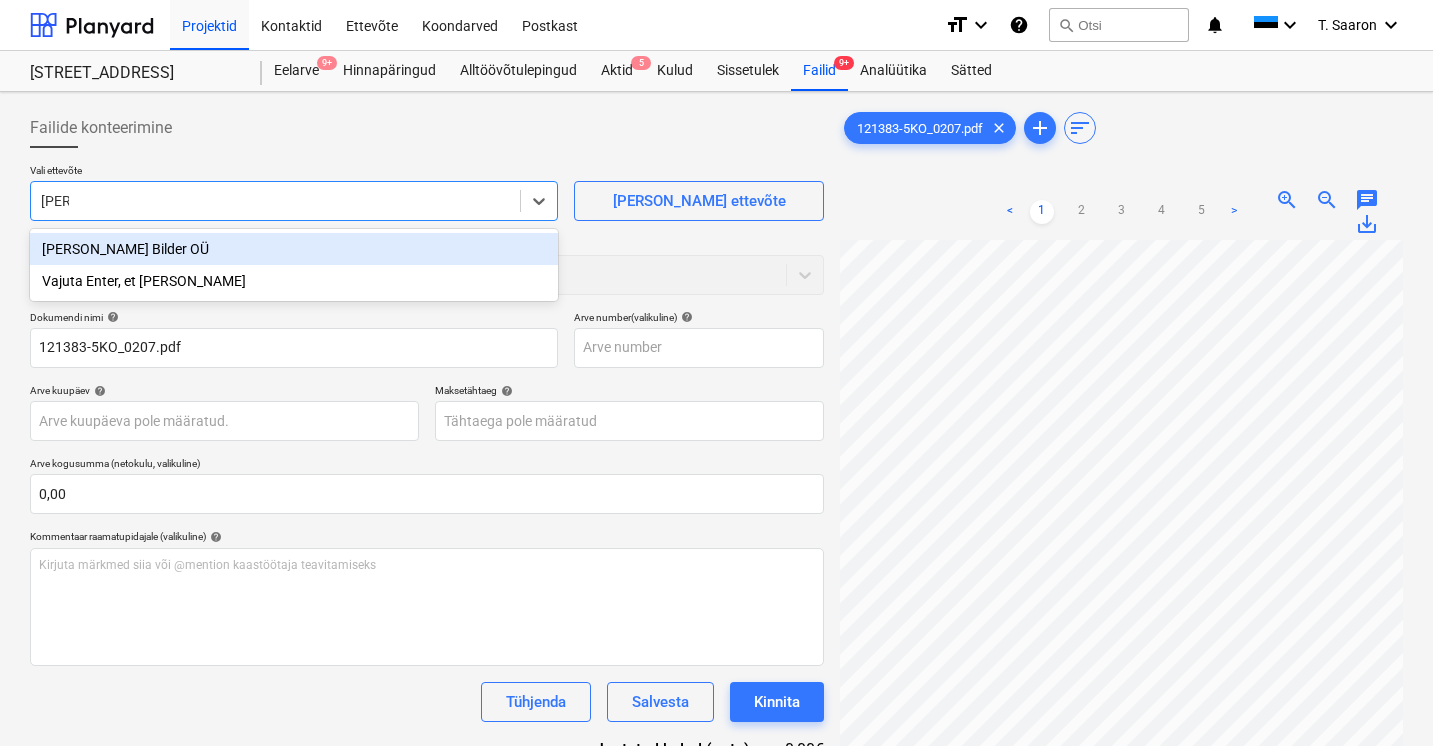 click on "[PERSON_NAME] Bilder OÜ" at bounding box center (294, 249) 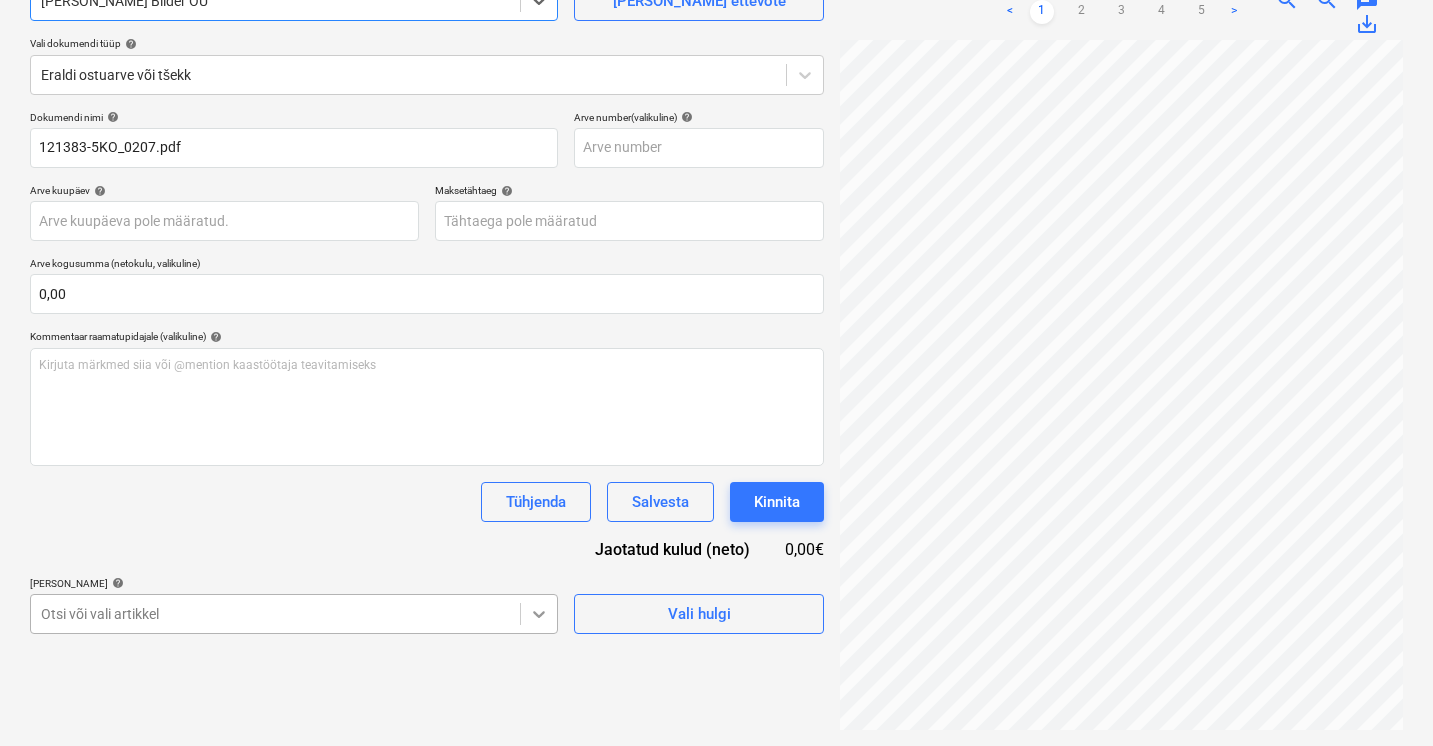click on "Projektid Kontaktid Ettevõte Koondarved Postkast format_size keyboard_arrow_down help search Otsi notifications 0 keyboard_arrow_down T. [PERSON_NAME] keyboard_arrow_down Viieaia tee 28 Eelarve 9+ Hinnapäringud Alltöövõtulepingud Aktid 5 Kulud Sissetulek Failid 9+ Analüütika Sätted Failide konteerimine Vali ettevõte option [PERSON_NAME] Bilder OÜ  , selected.   Select is focused ,type to refine list, press Down to open the menu,  [PERSON_NAME] OÜ   [PERSON_NAME] uus ettevõte Vali dokumendi tüüp help [PERSON_NAME] ostuarve või tšekk Dokumendi nimi help 121383-5KO_0207.pdf Arve number  (valikuline) help Arve kuupäev help Press the down arrow key to interact with the calendar and
select a date. Press the question mark key to get the keyboard shortcuts for changing dates. Maksetähtaeg help Press the down arrow key to interact with the calendar and
select a date. Press the question mark key to get the keyboard shortcuts for changing dates. Arve kogusumma (netokulu, valikuline) 0,00 help ﻿ [PERSON_NAME] <" at bounding box center (716, 173) 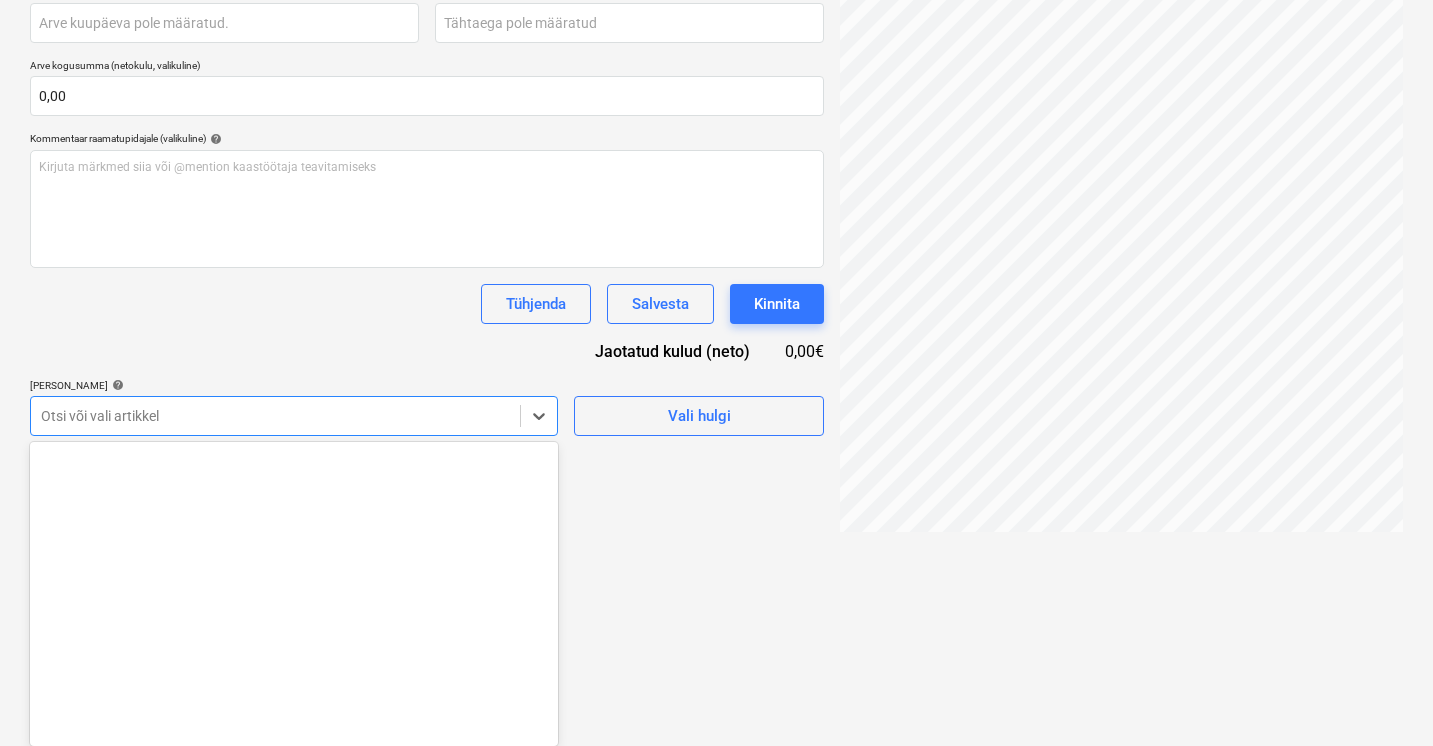 scroll, scrollTop: 23675, scrollLeft: 0, axis: vertical 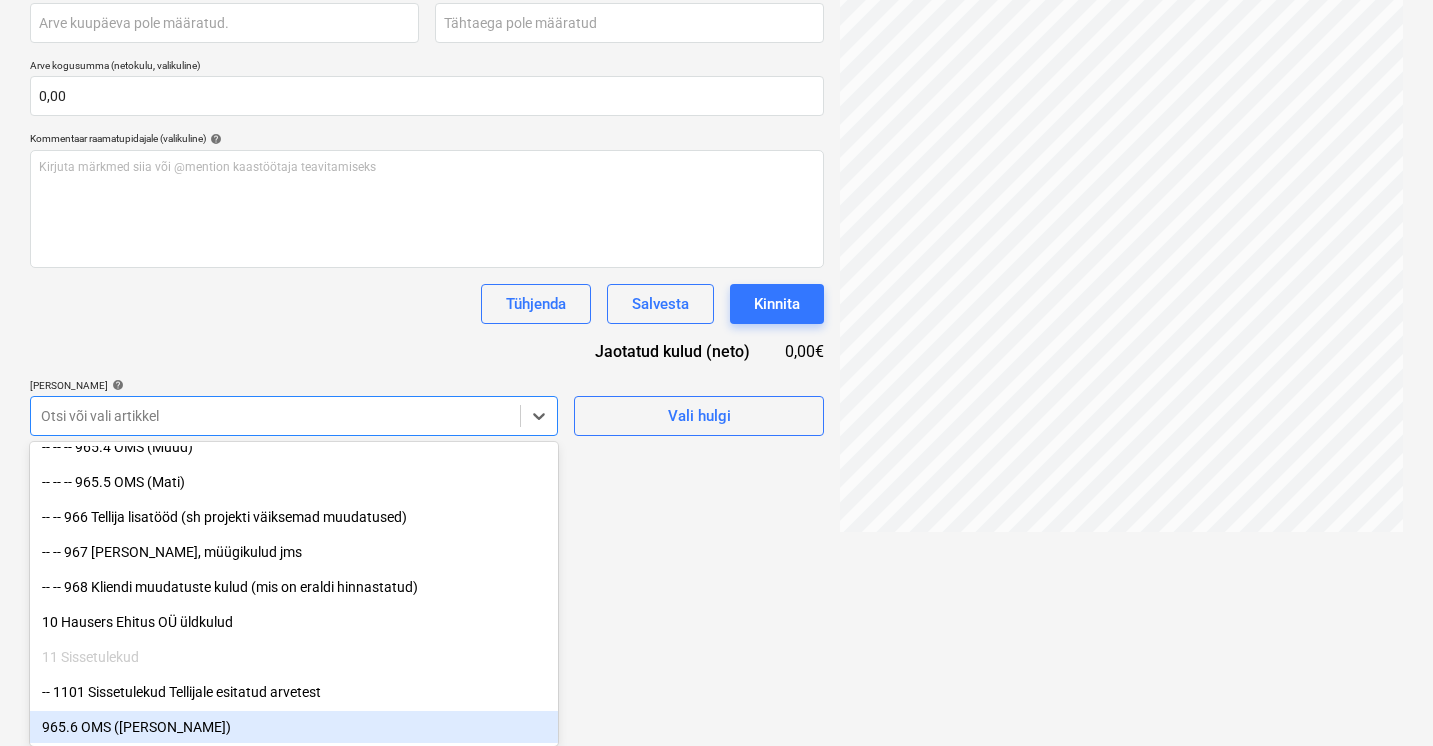 drag, startPoint x: 228, startPoint y: 723, endPoint x: 324, endPoint y: 706, distance: 97.49359 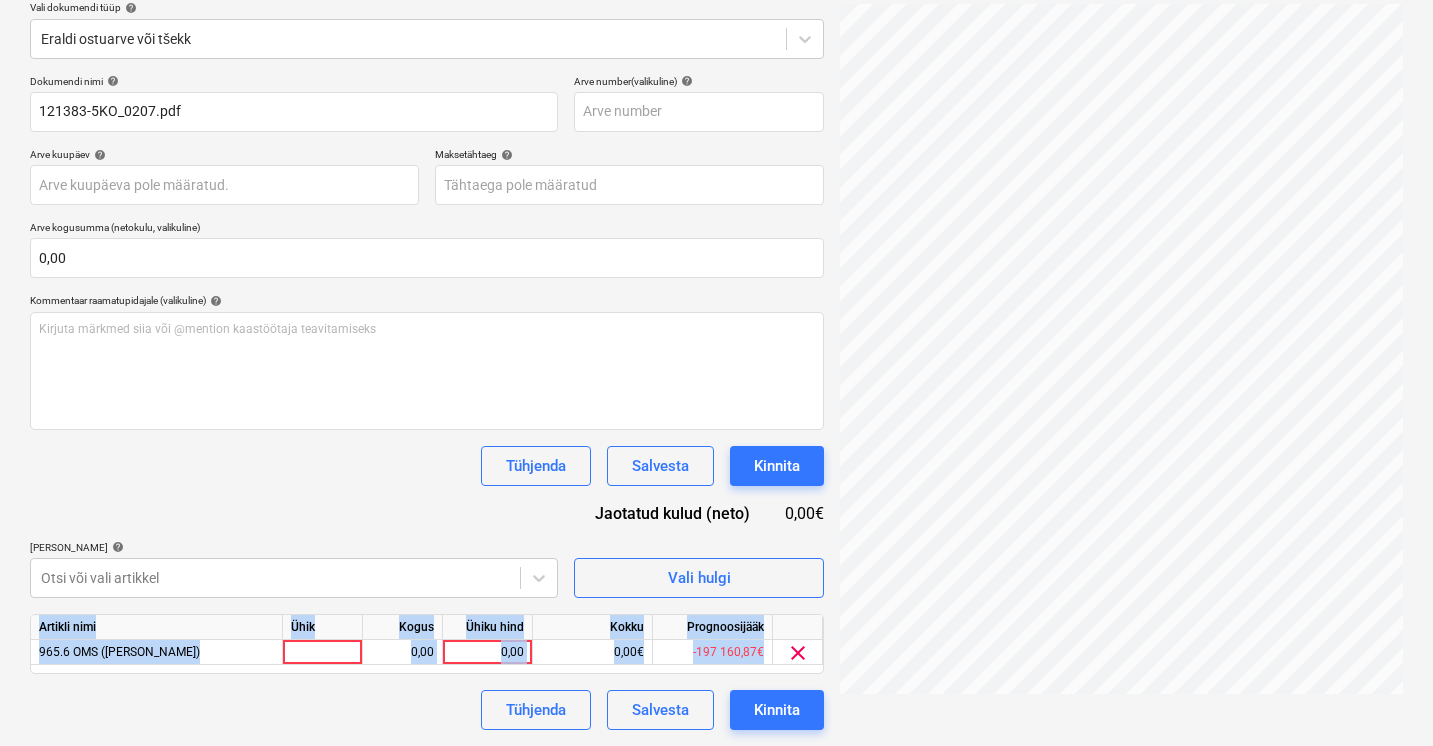 scroll, scrollTop: 234, scrollLeft: 0, axis: vertical 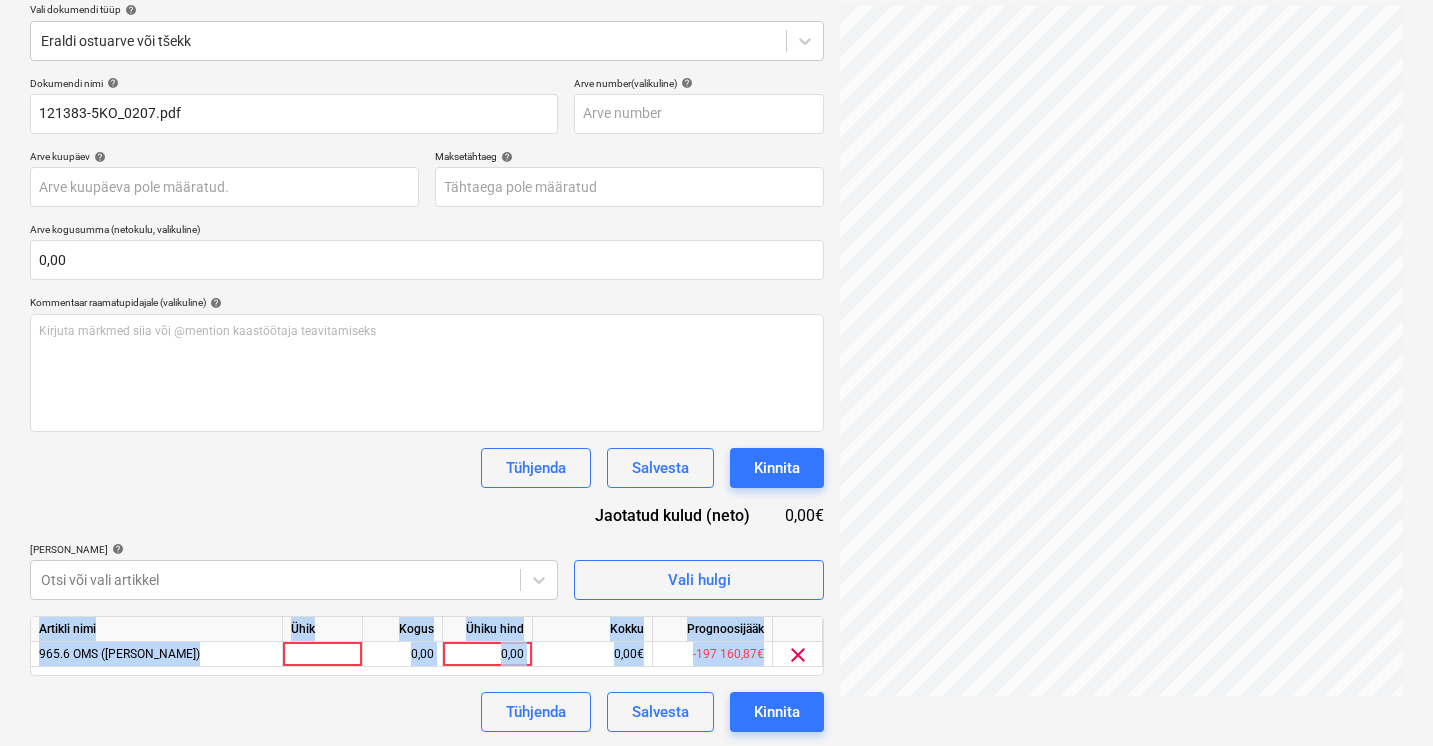 drag, startPoint x: 524, startPoint y: 687, endPoint x: 707, endPoint y: 678, distance: 183.22118 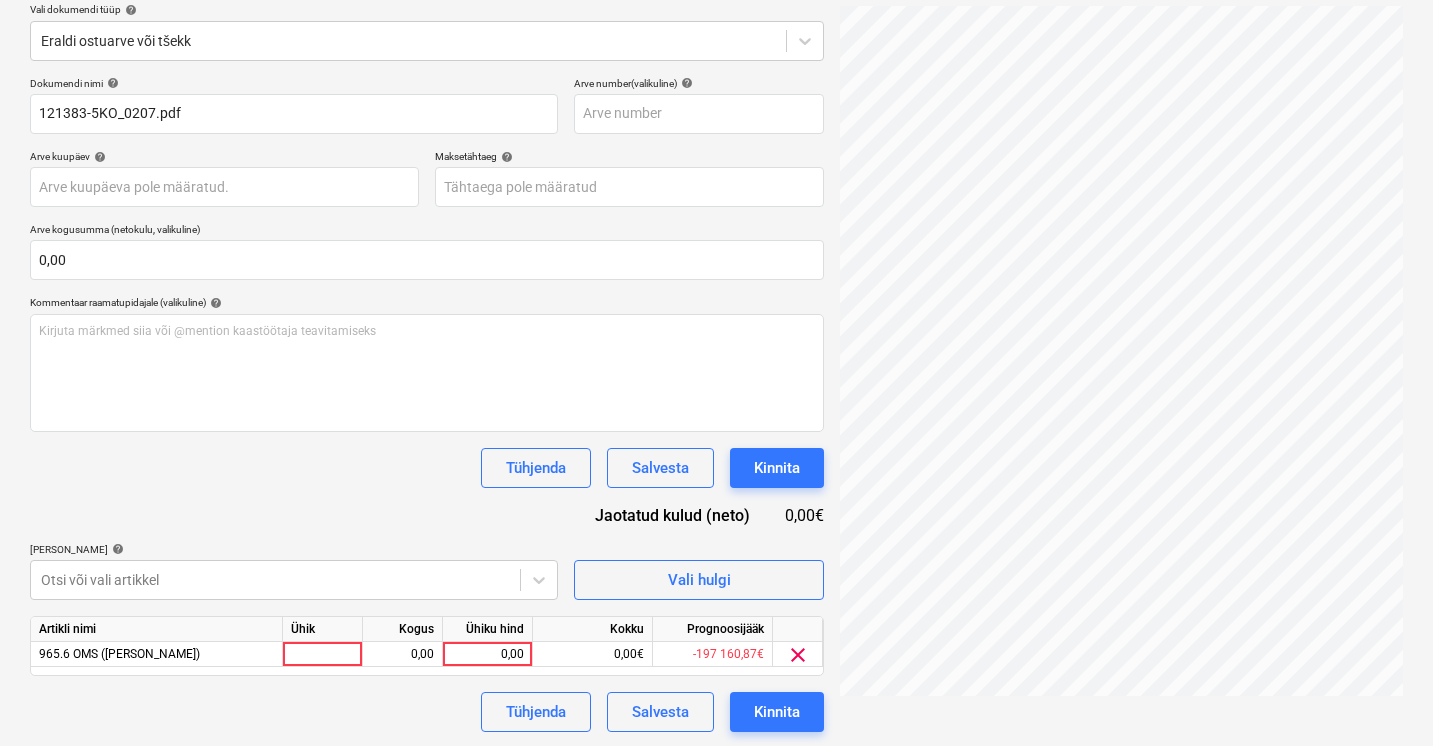 click on "Tühjenda Salvesta Kinnita" at bounding box center [427, 468] 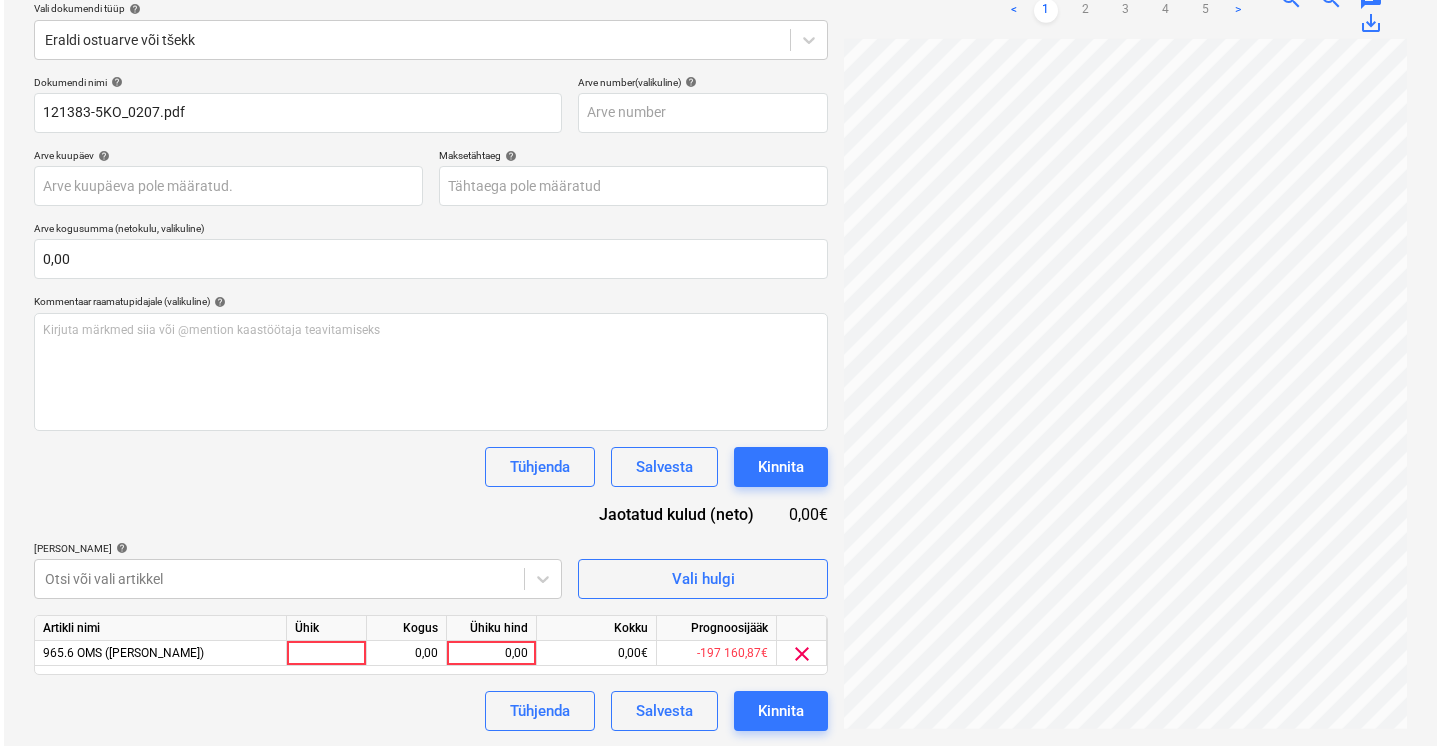 scroll, scrollTop: 234, scrollLeft: 0, axis: vertical 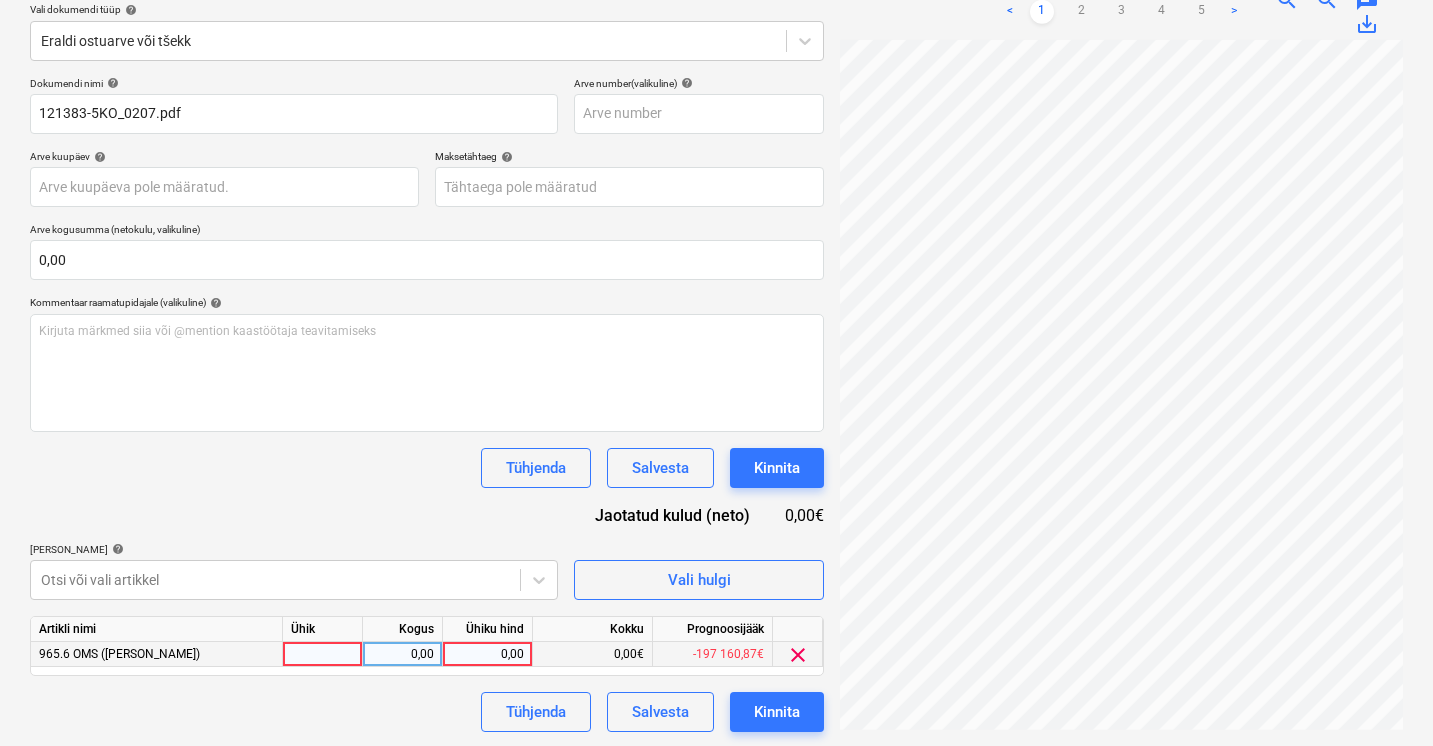 click at bounding box center [323, 654] 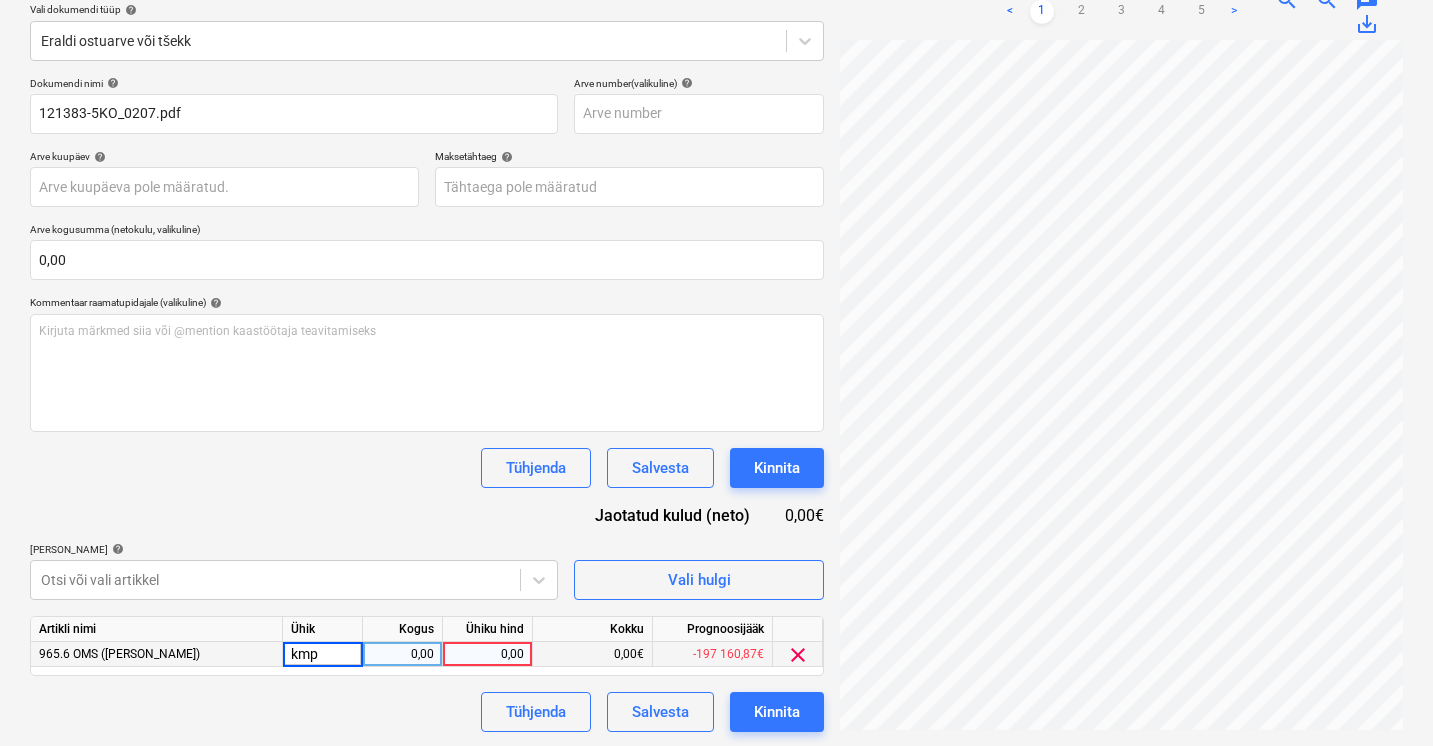 type on "kmpl" 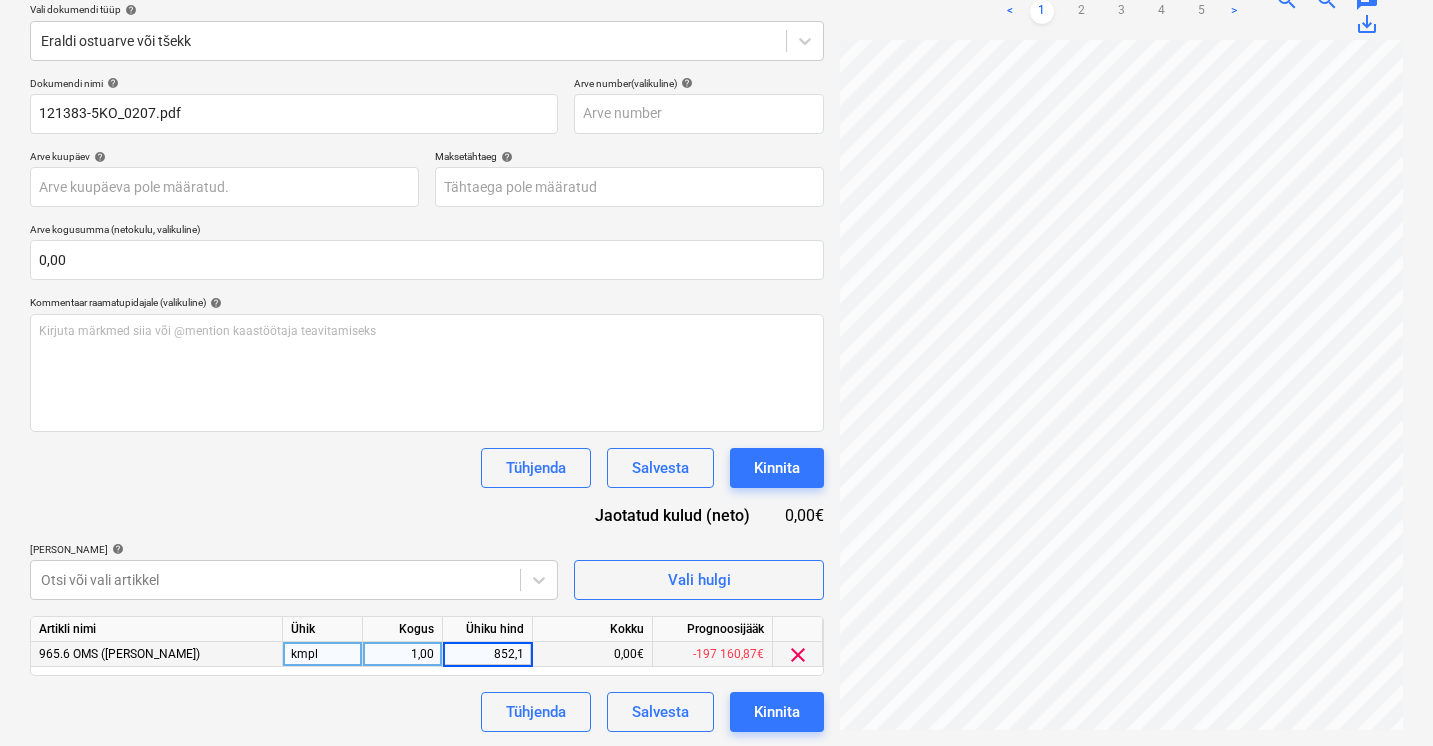 type on "852,16" 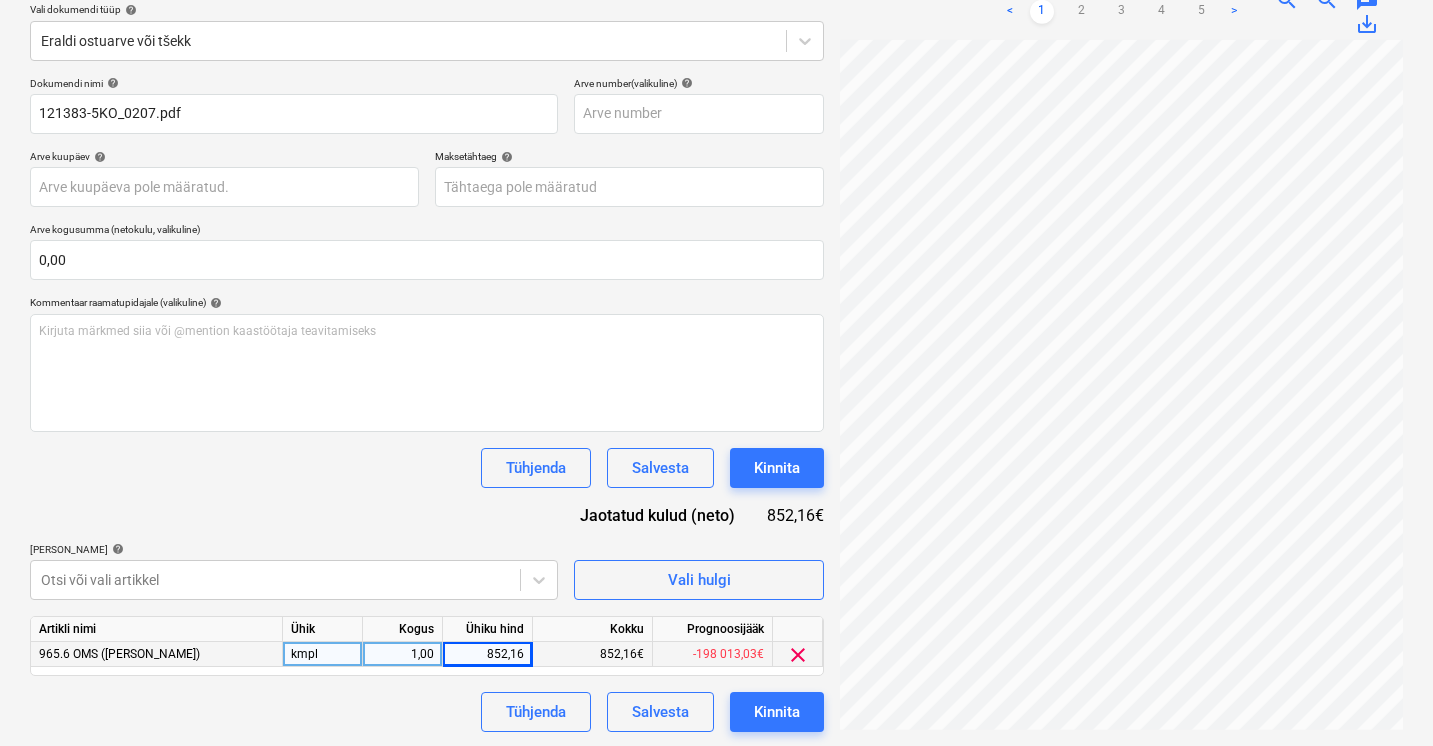 click on "Tühjenda Salvesta Kinnita" at bounding box center [427, 712] 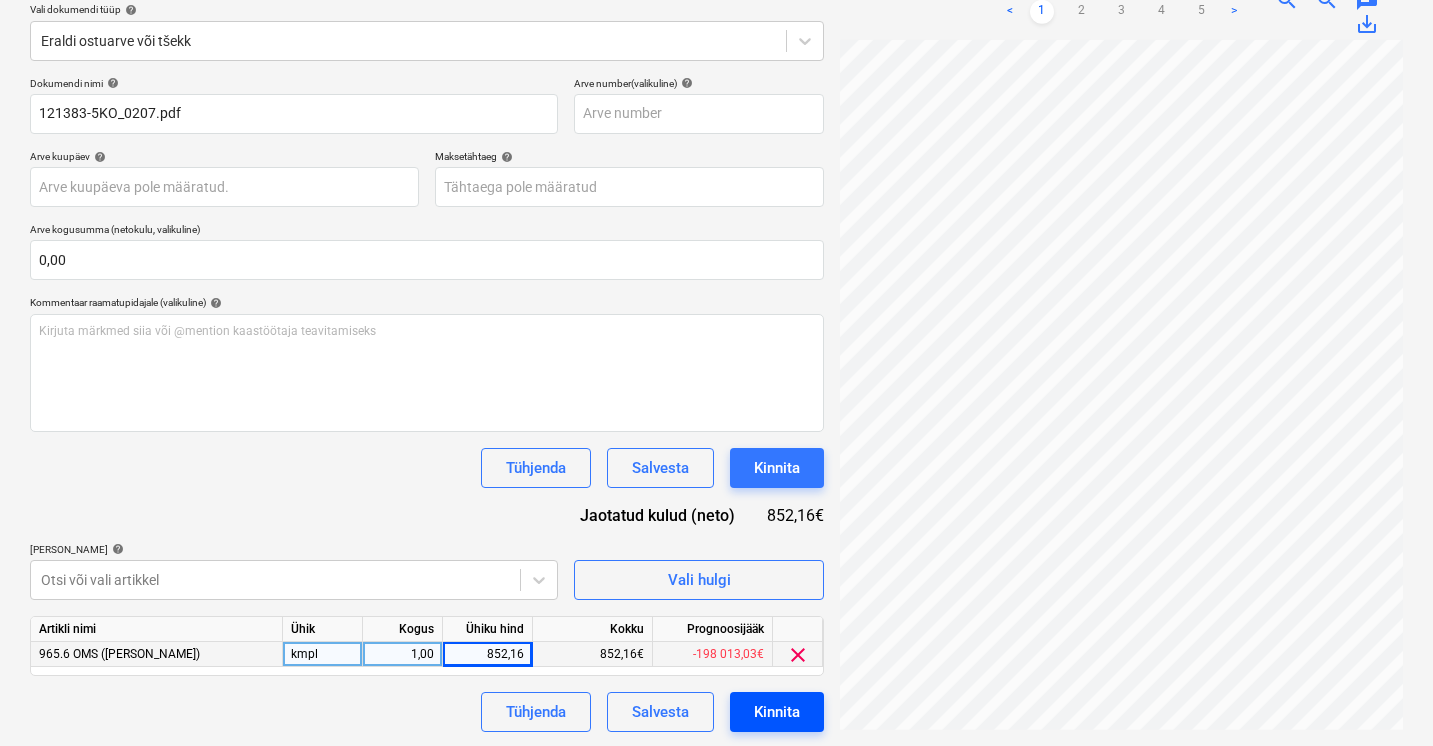 click on "Kinnita" at bounding box center [777, 712] 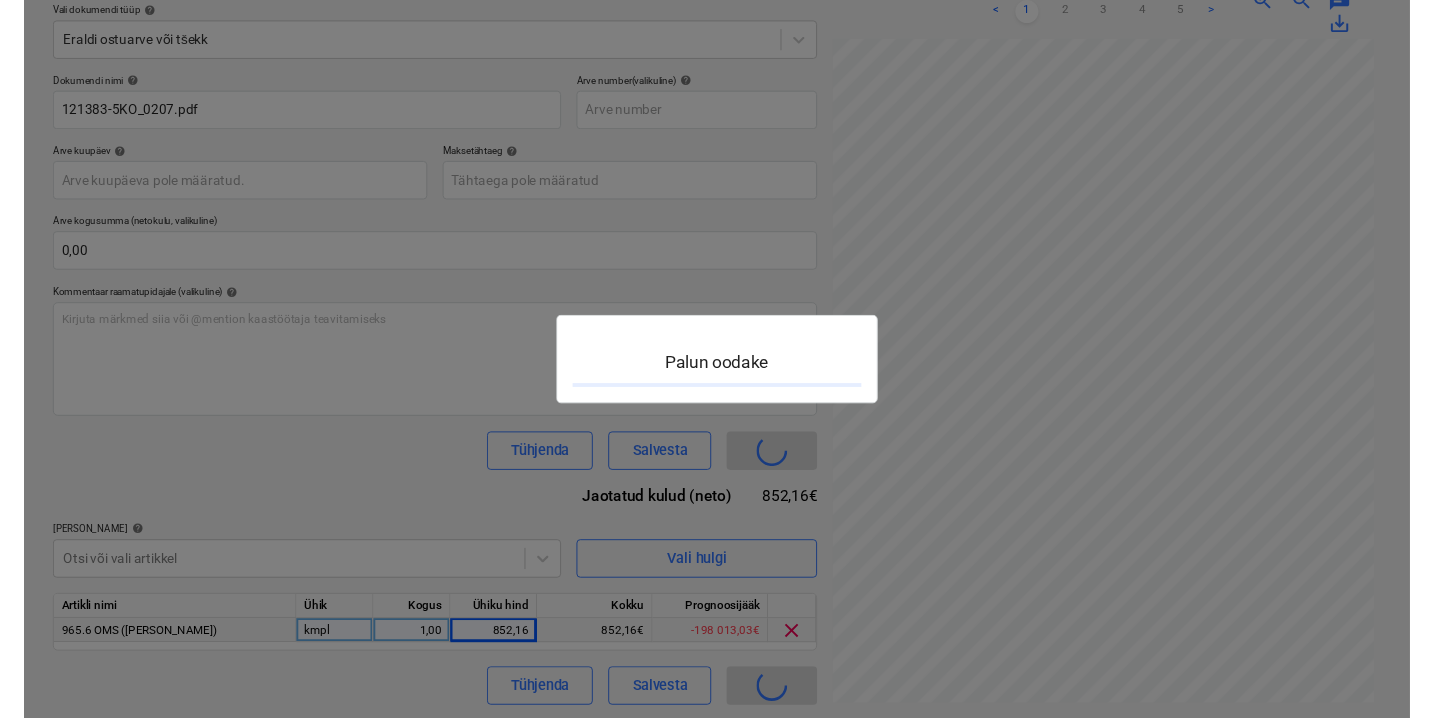 scroll, scrollTop: 0, scrollLeft: 0, axis: both 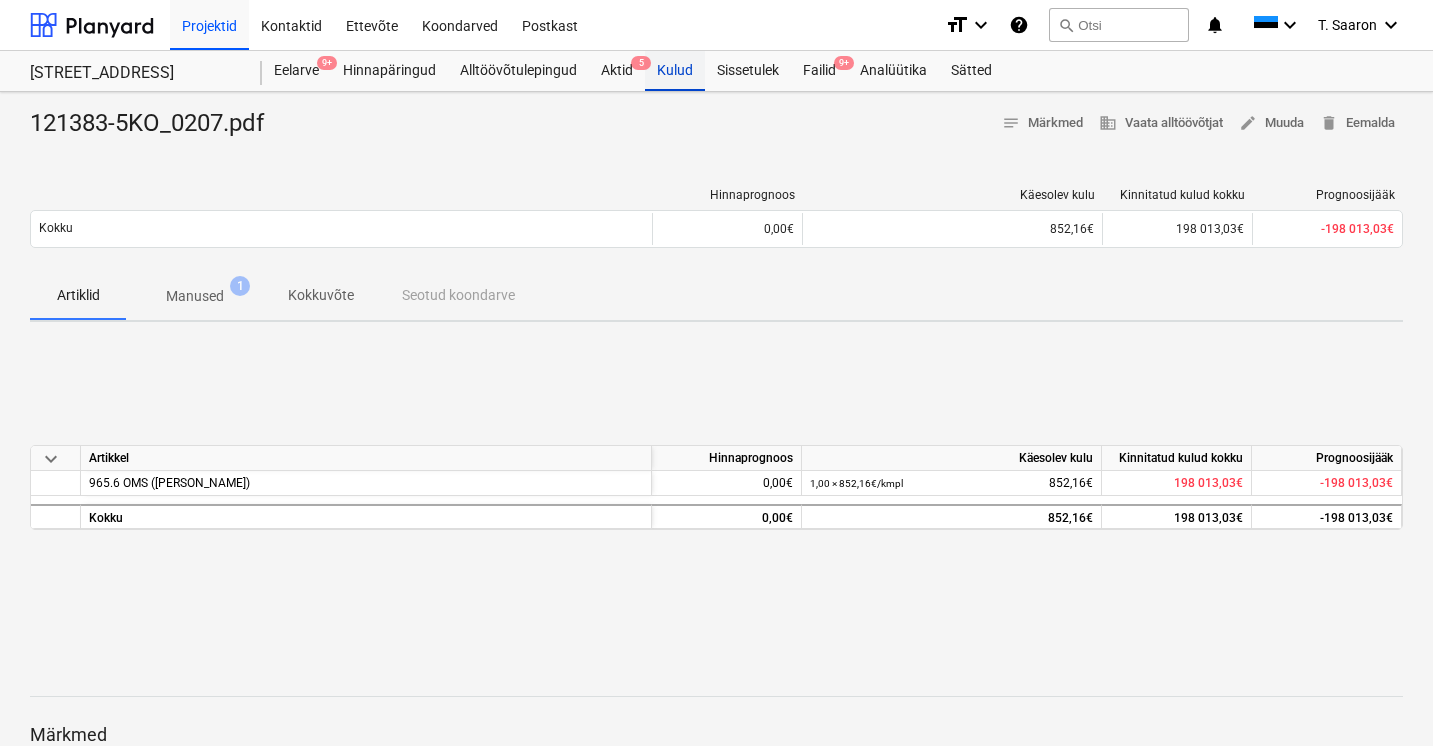 click on "Kulud" at bounding box center [675, 71] 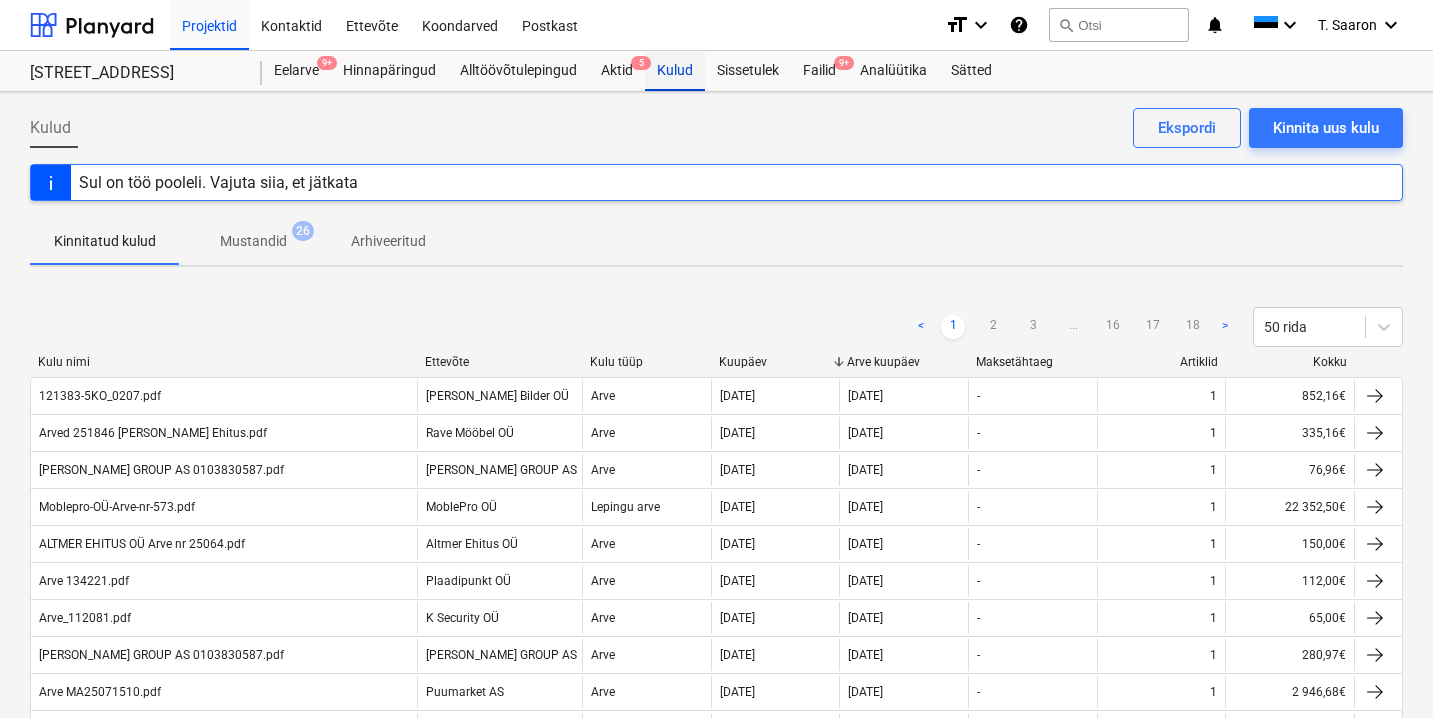 click on "Kulud" at bounding box center [675, 71] 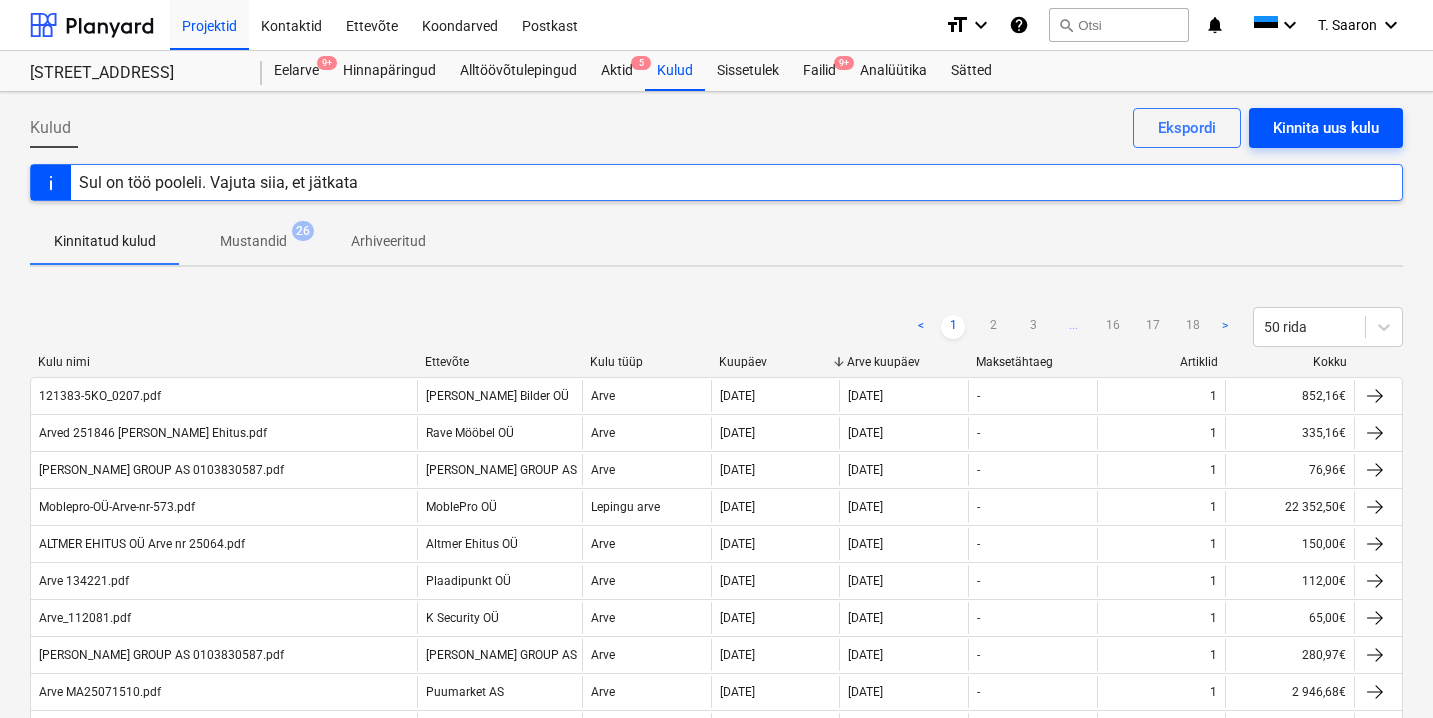 click on "Kinnita uus kulu" at bounding box center [1326, 128] 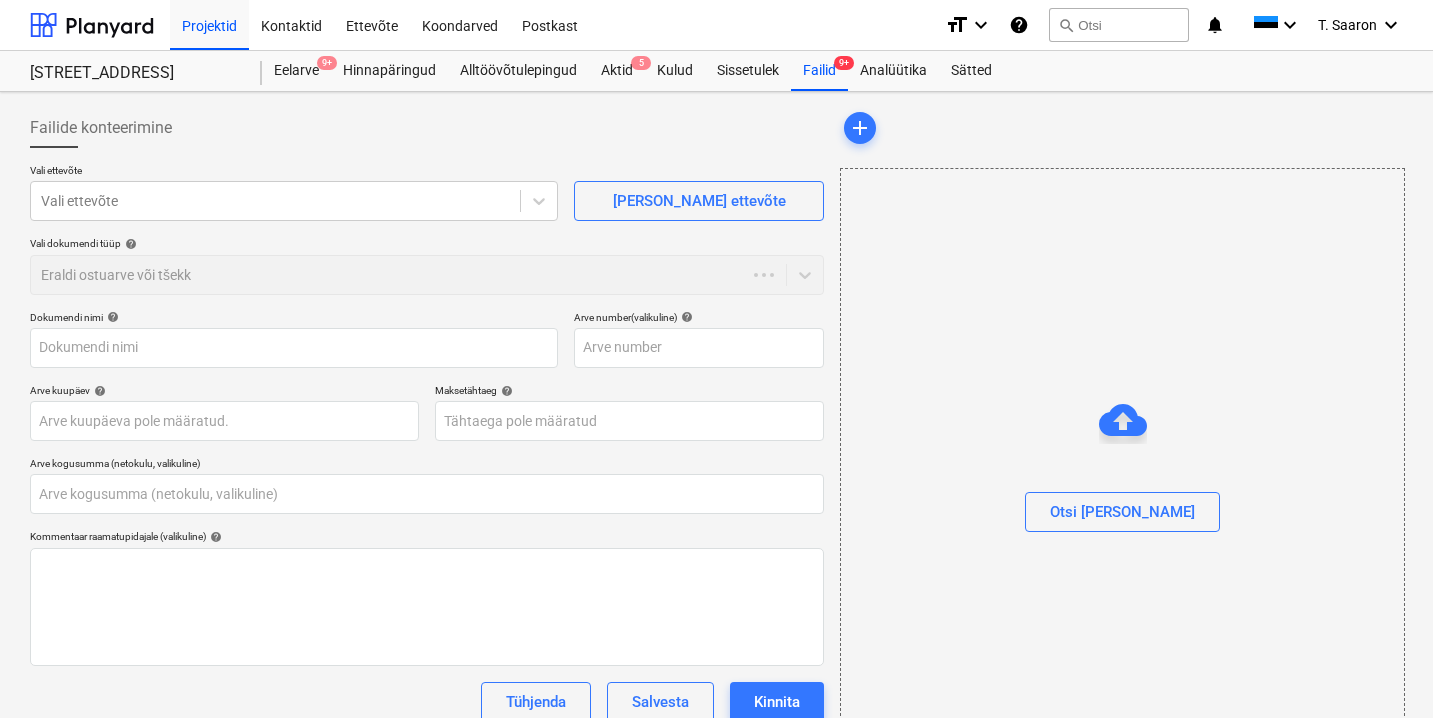 type on "0,00" 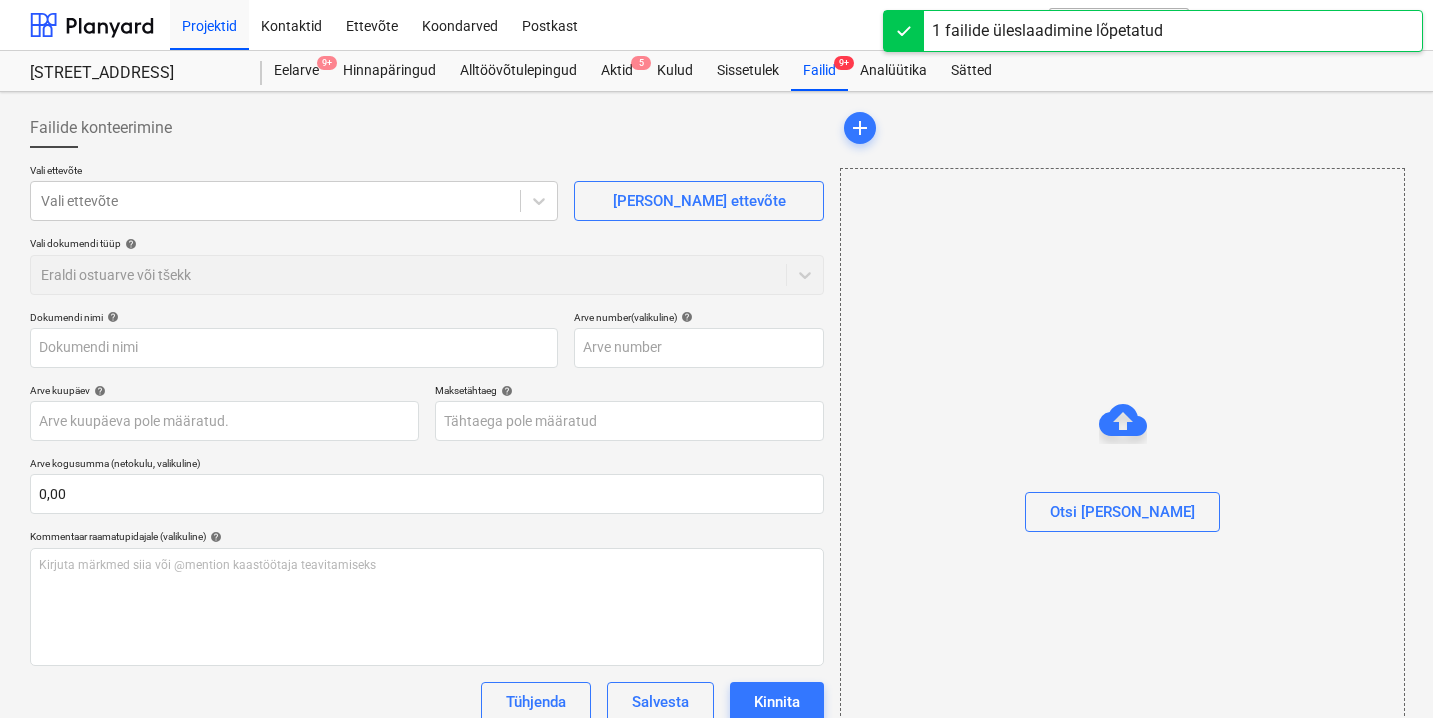 type on "arve_20252739.pdf" 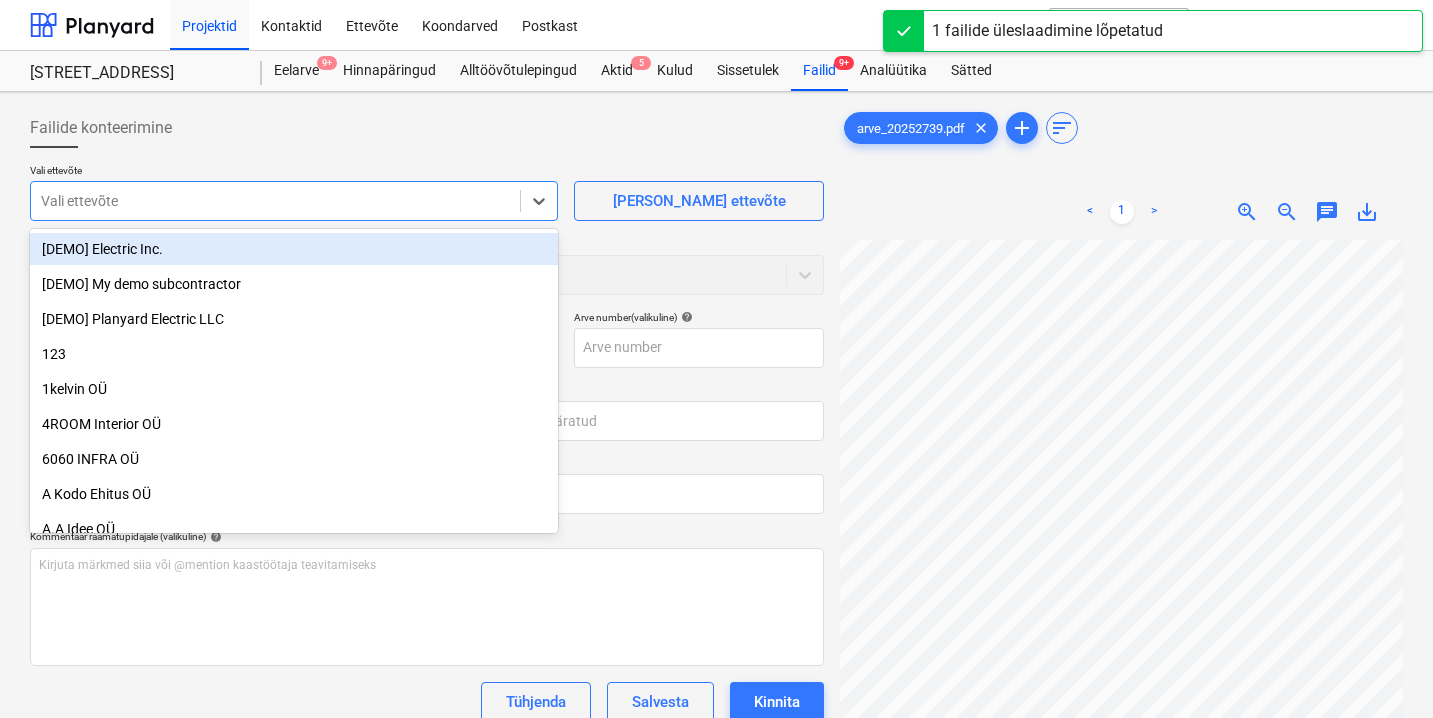 click on "Vali ettevõte" at bounding box center (275, 201) 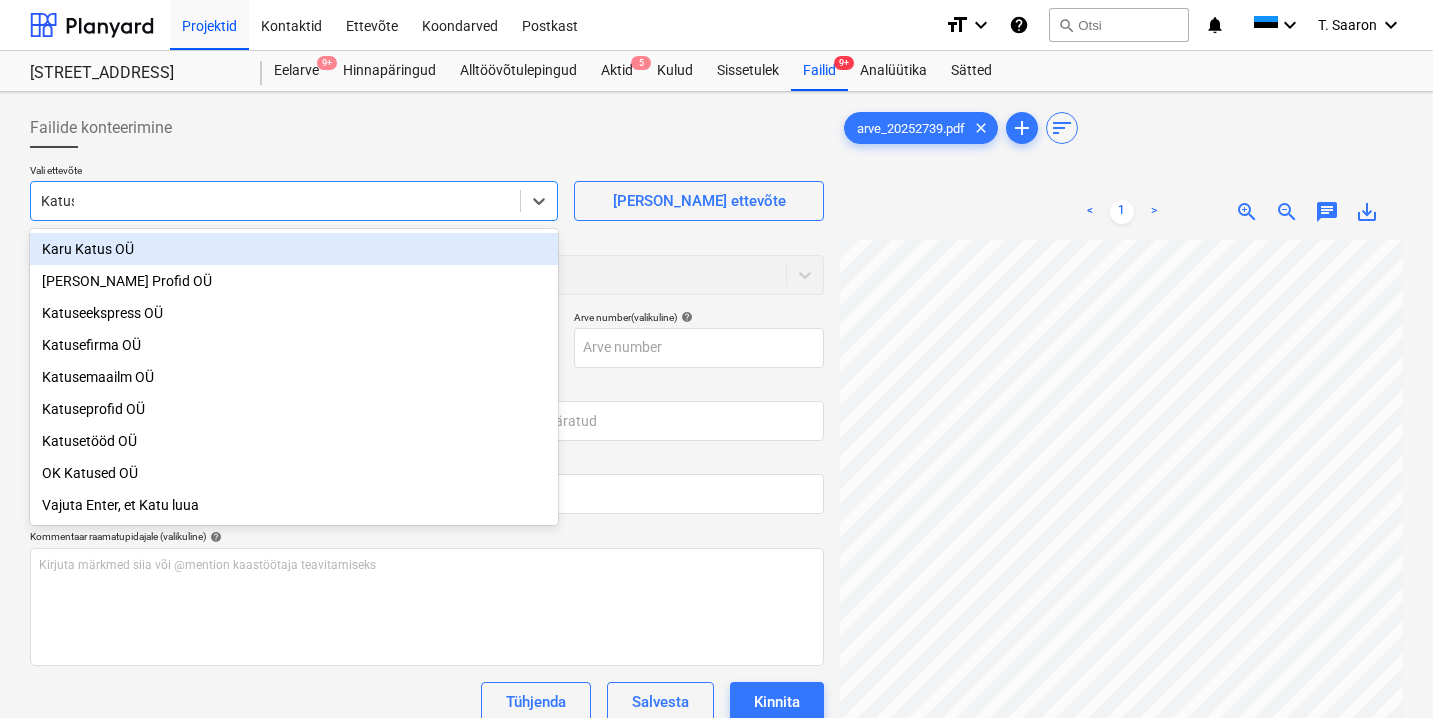 type on "[PERSON_NAME]" 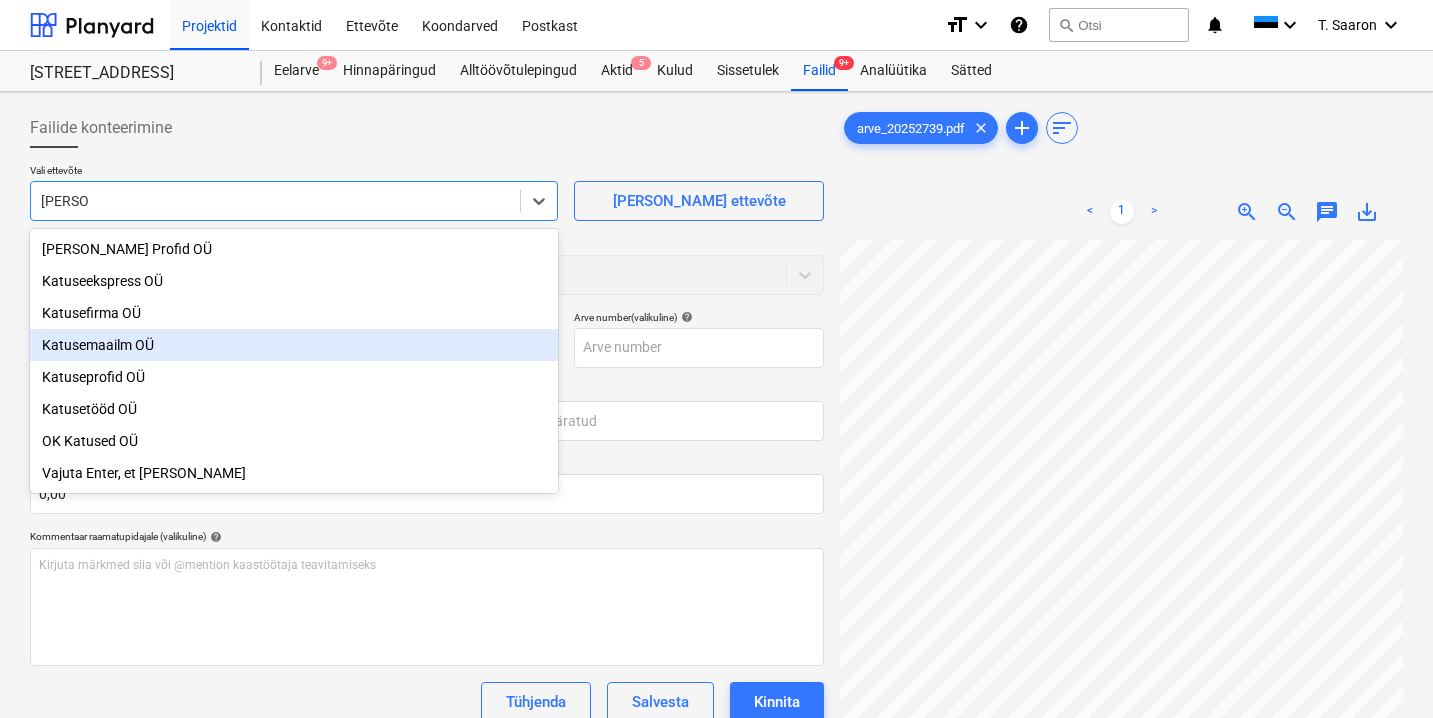 click on "Katusemaailm OÜ" at bounding box center (294, 345) 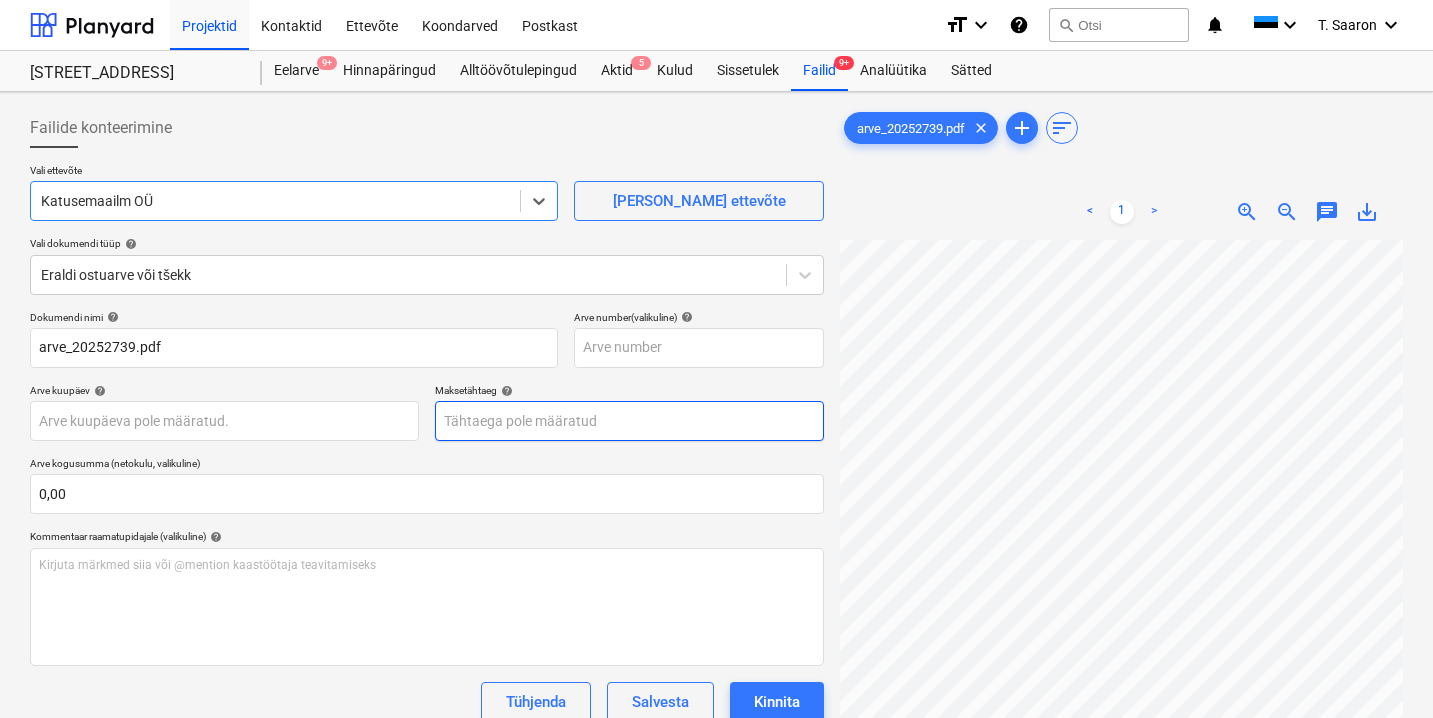 scroll, scrollTop: 195, scrollLeft: 0, axis: vertical 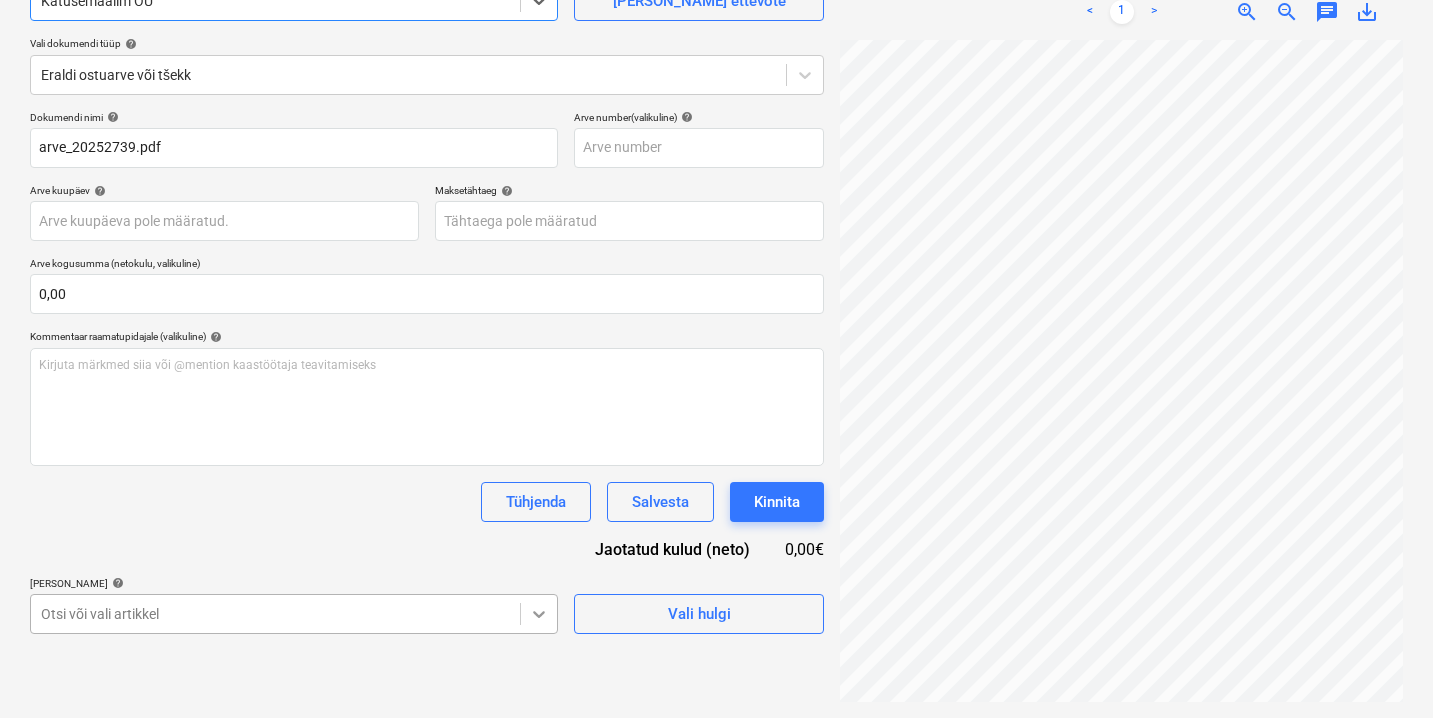 click on "Projektid Kontaktid Ettevõte Koondarved Postkast format_size keyboard_arrow_down help search Otsi notifications 0 keyboard_arrow_down T. [PERSON_NAME] keyboard_arrow_down [STREET_ADDRESS] 9+ Hinnapäringud Alltöövõtulepingud Aktid 5 Kulud Sissetulek Failid 9+ Analüütika Sätted Failide konteerimine Vali ettevõte option Katusemaailm OÜ  , selected.   Select is focused ,type to refine list, press Down to open the menu,  Katusemaailm OÜ   [PERSON_NAME] uus ettevõte Vali dokumendi tüüp help Eraldi ostuarve või tšekk Dokumendi nimi help arve_20252739.pdf Arve number  (valikuline) help Arve kuupäev help Press the down arrow key to interact with the calendar and
select a date. Press the question mark key to get the keyboard shortcuts for changing dates. Maksetähtaeg help Press the down arrow key to interact with the calendar and
select a date. Press the question mark key to get the keyboard shortcuts for changing dates. Arve kogusumma (netokulu, valikuline) 0,00 help ﻿ Tühjenda help" at bounding box center (716, 159) 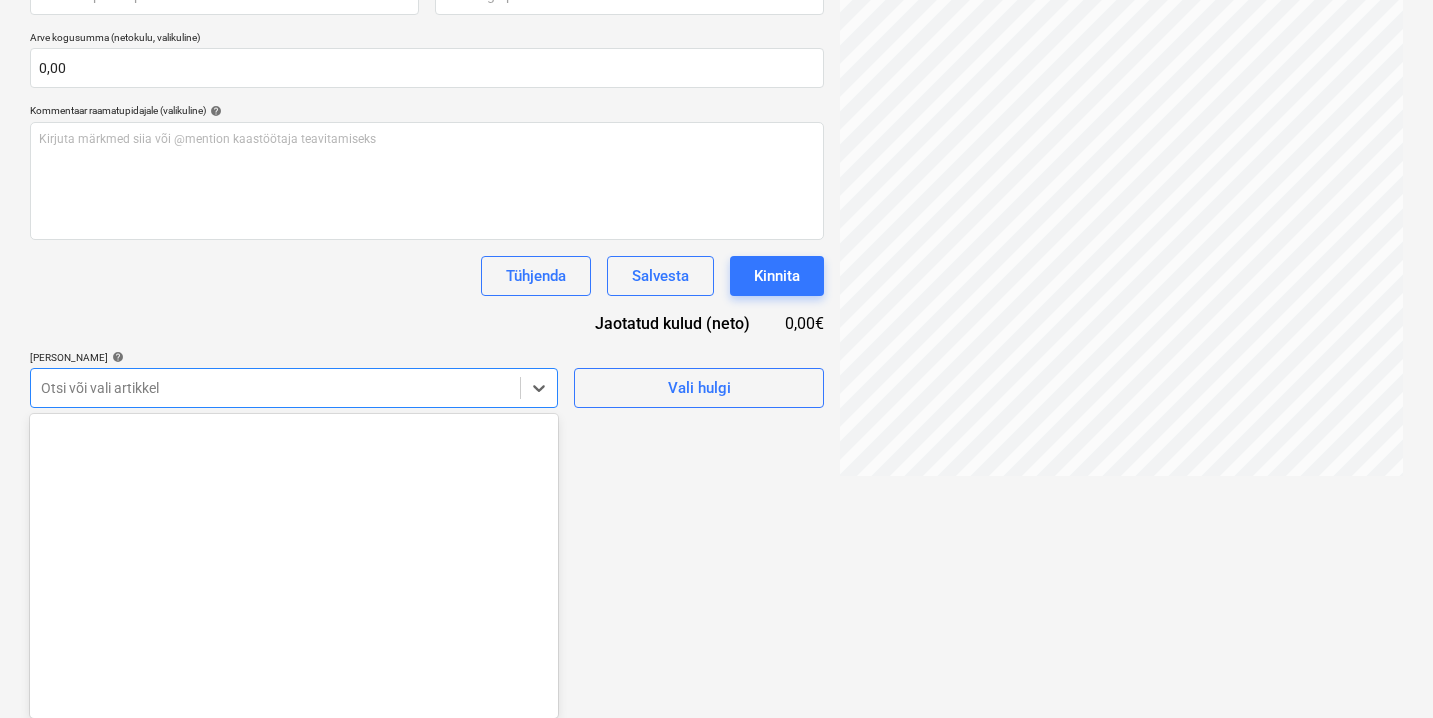 scroll, scrollTop: 23675, scrollLeft: 0, axis: vertical 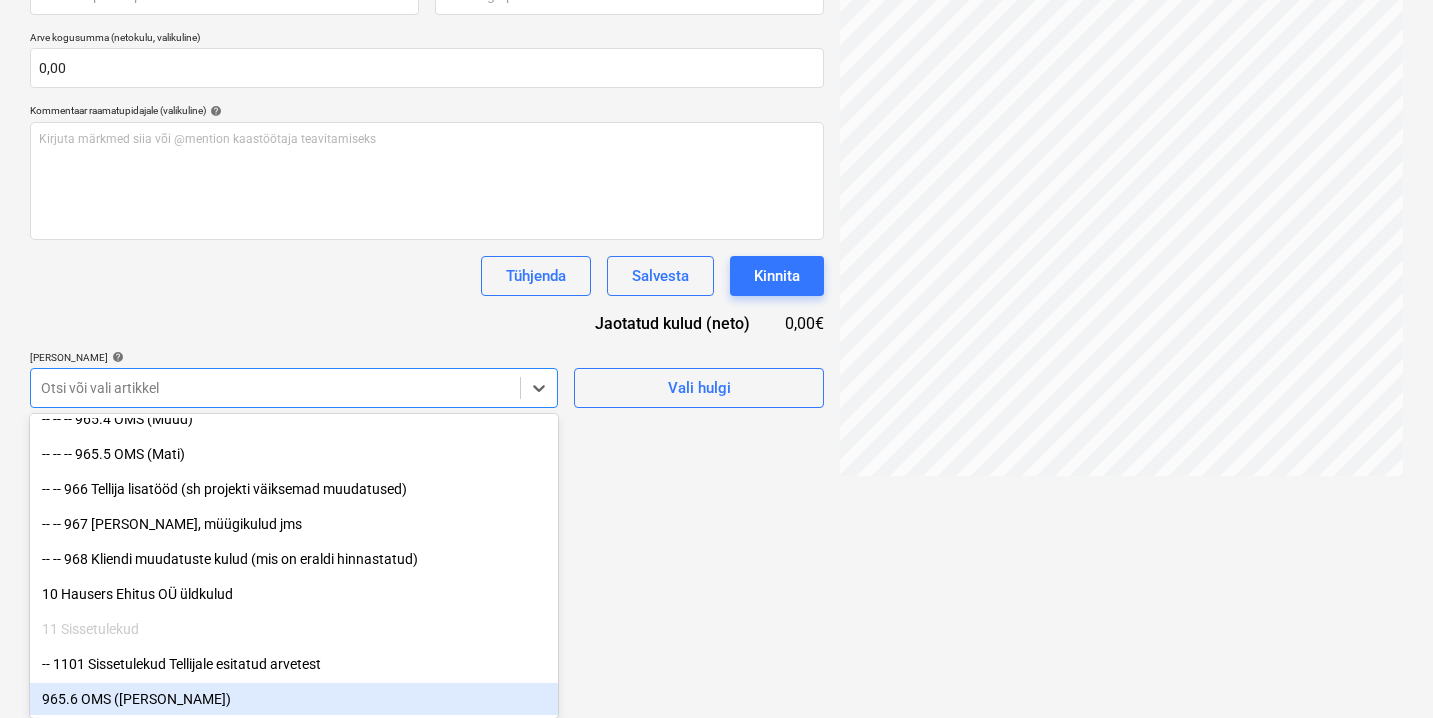 click on "965.6 OMS ([PERSON_NAME])" at bounding box center (294, 699) 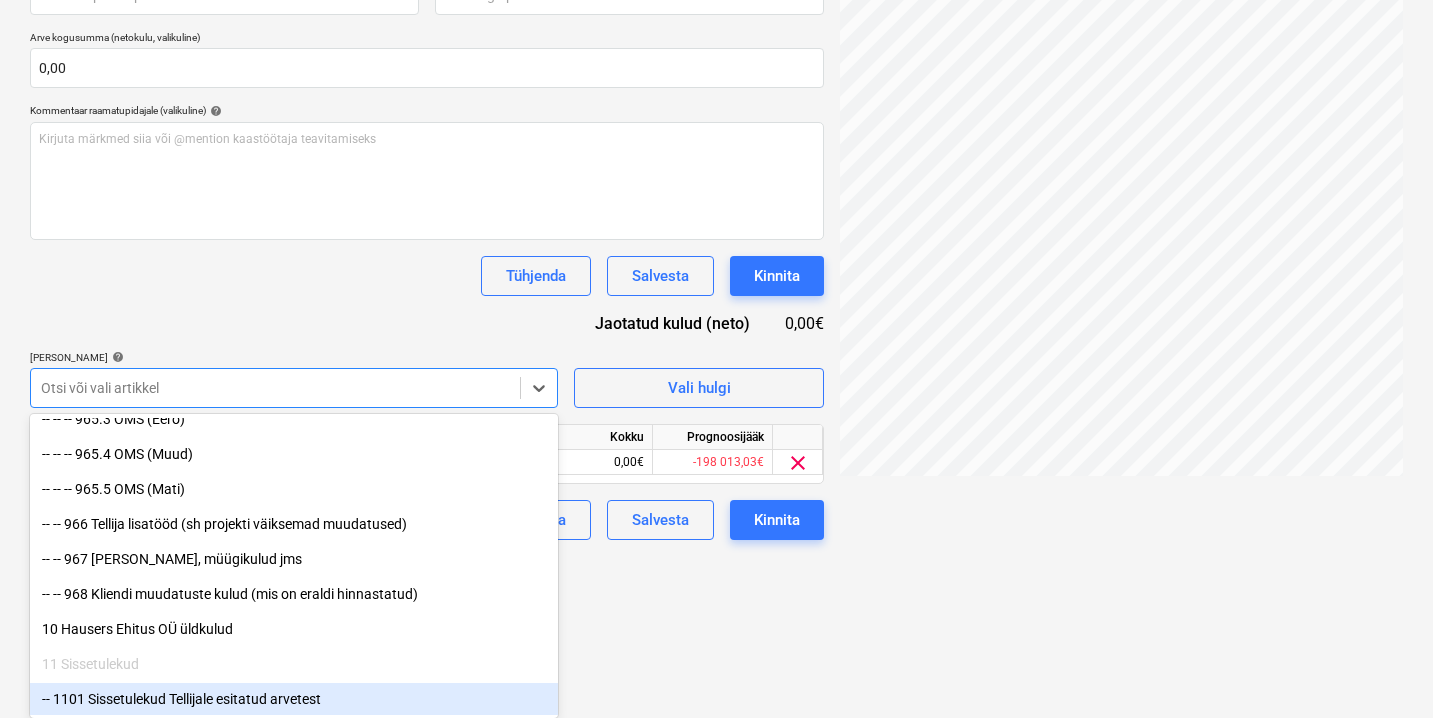 scroll, scrollTop: 23640, scrollLeft: 0, axis: vertical 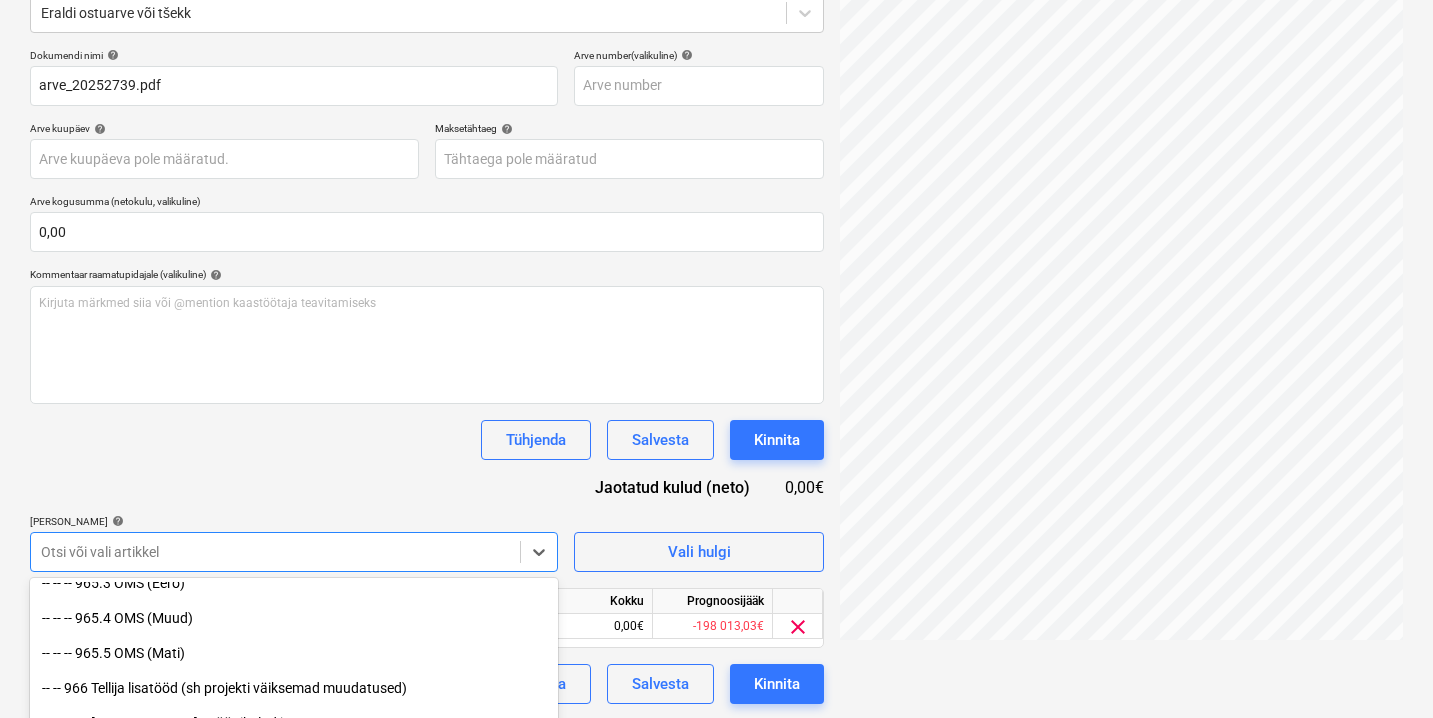 click on "Projektid Kontaktid Ettevõte Koondarved Postkast format_size keyboard_arrow_down help search Otsi notifications 0 keyboard_arrow_down T. [PERSON_NAME] keyboard_arrow_down Viieaia tee 28 Viieaia tee 28 Eelarve 9+ Hinnapäringud Alltöövõtulepingud Aktid 5 Kulud Sissetulek Failid 9+ Analüütika Sätted Failide konteerimine Vali ettevõte Katusemaailm OÜ   [PERSON_NAME] uus ettevõte Vali dokumendi tüüp help Eraldi ostuarve või tšekk Dokumendi nimi help arve_20252739.pdf Arve number  (valikuline) help Arve kuupäev help Press the down arrow key to interact with the calendar and
select a date. Press the question mark key to get the keyboard shortcuts for changing dates. Maksetähtaeg help Press the down arrow key to interact with the calendar and
select a date. Press the question mark key to get the keyboard shortcuts for changing dates. Arve kogusumma (netokulu, valikuline) 0,00 Kommentaar raamatupidajale (valikuline) help [PERSON_NAME] märkmed siia või @mention kaastöötaja teavitamiseks ﻿ Tühjenda help" at bounding box center [716, 97] 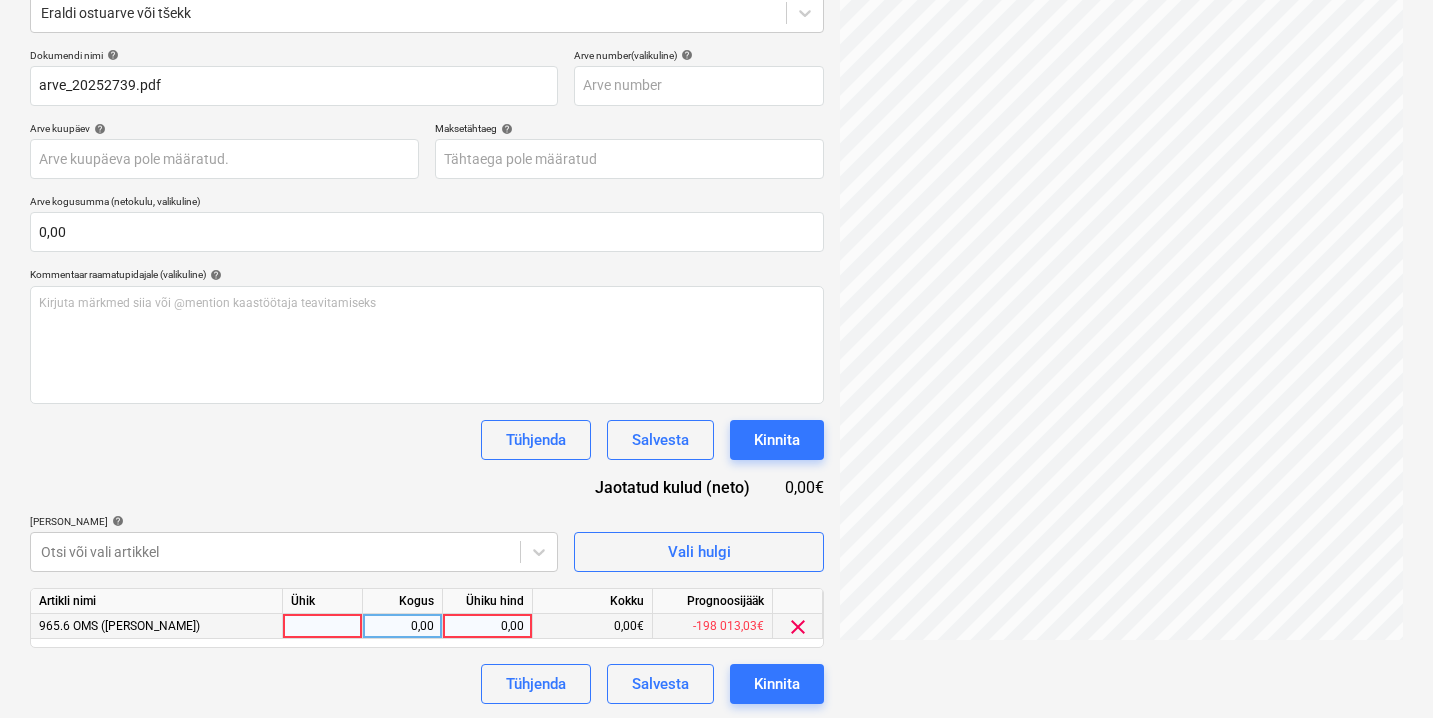 click at bounding box center (323, 626) 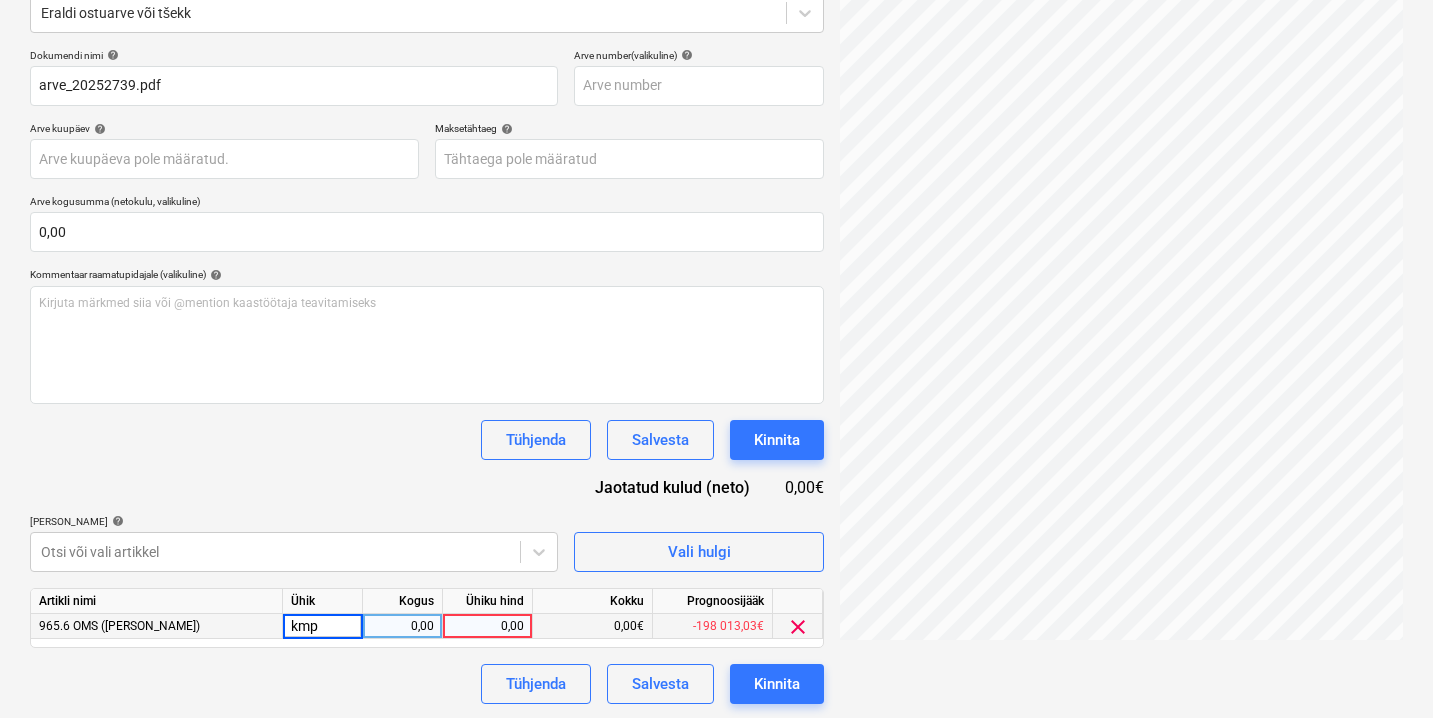 type on "kmpl" 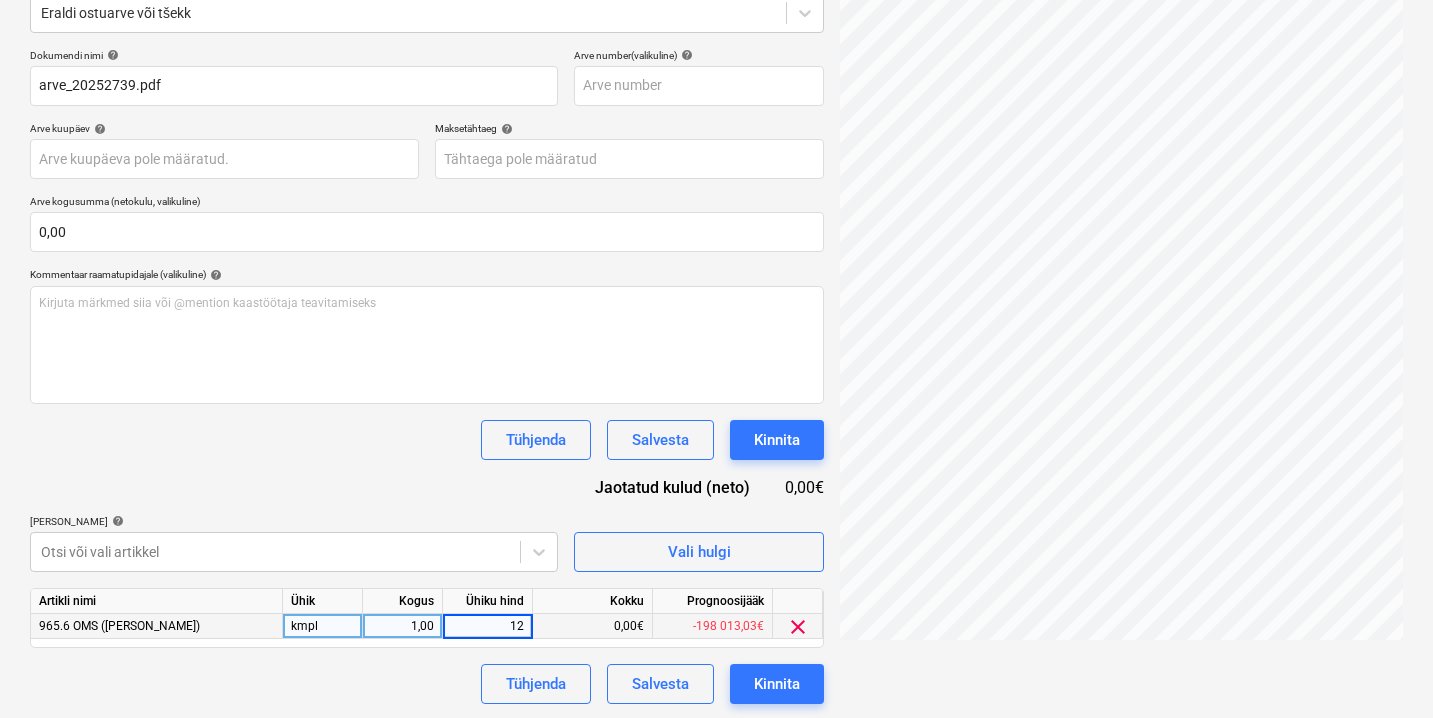 type on "129" 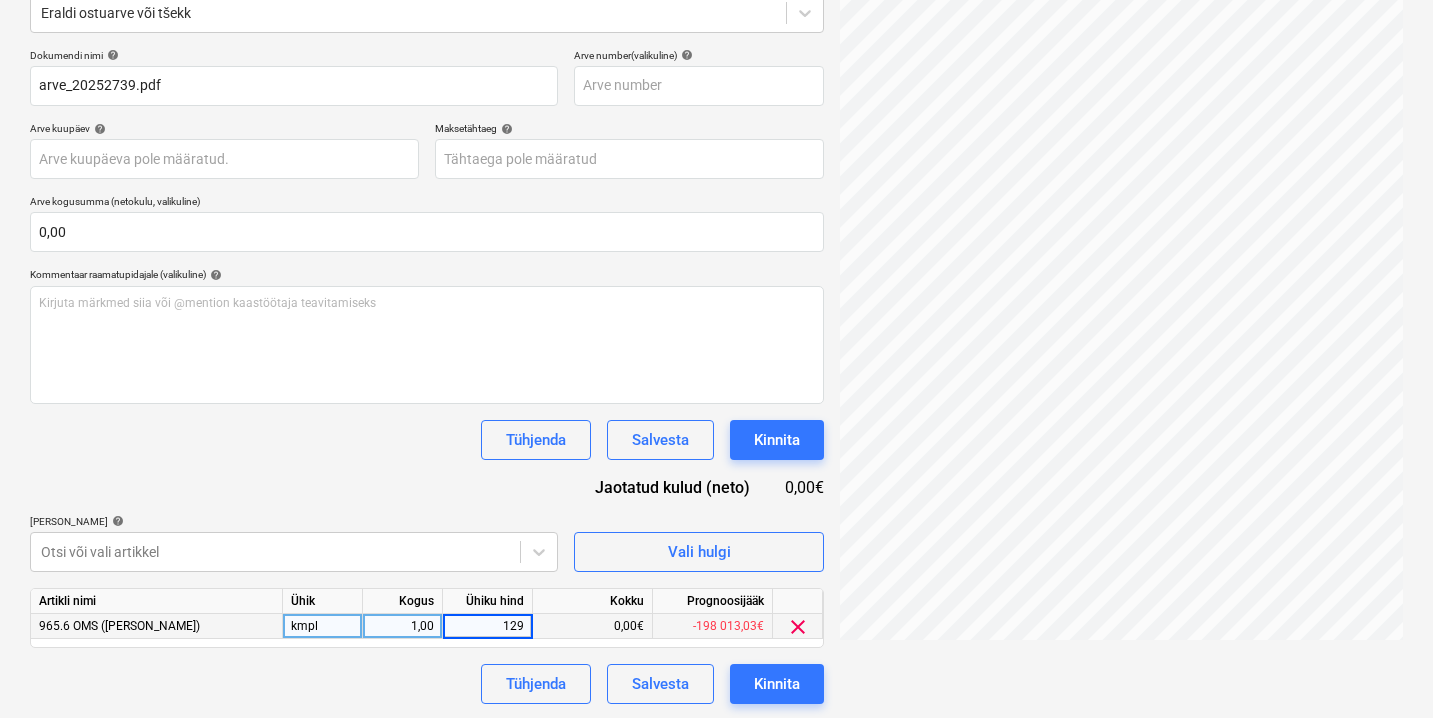 click on "Tühjenda Salvesta Kinnita" at bounding box center [427, 684] 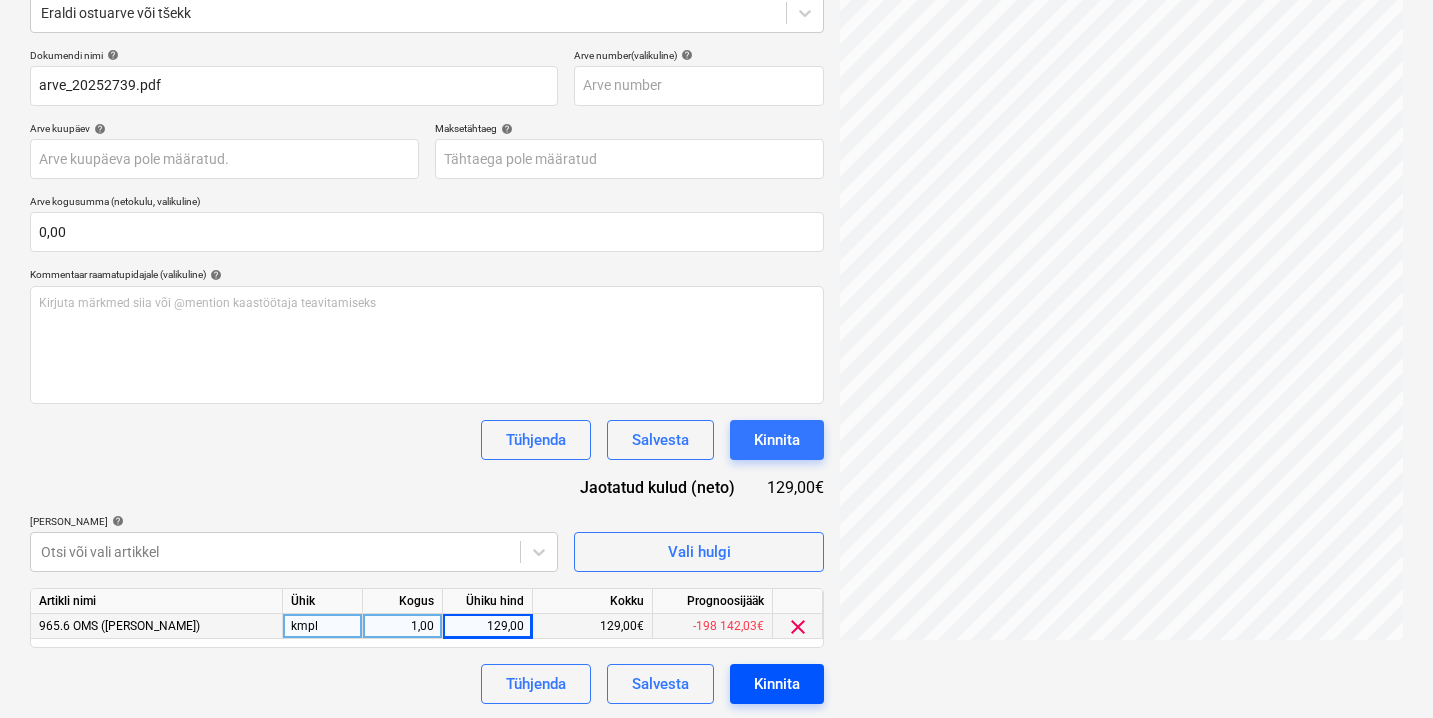 click on "Kinnita" at bounding box center [777, 684] 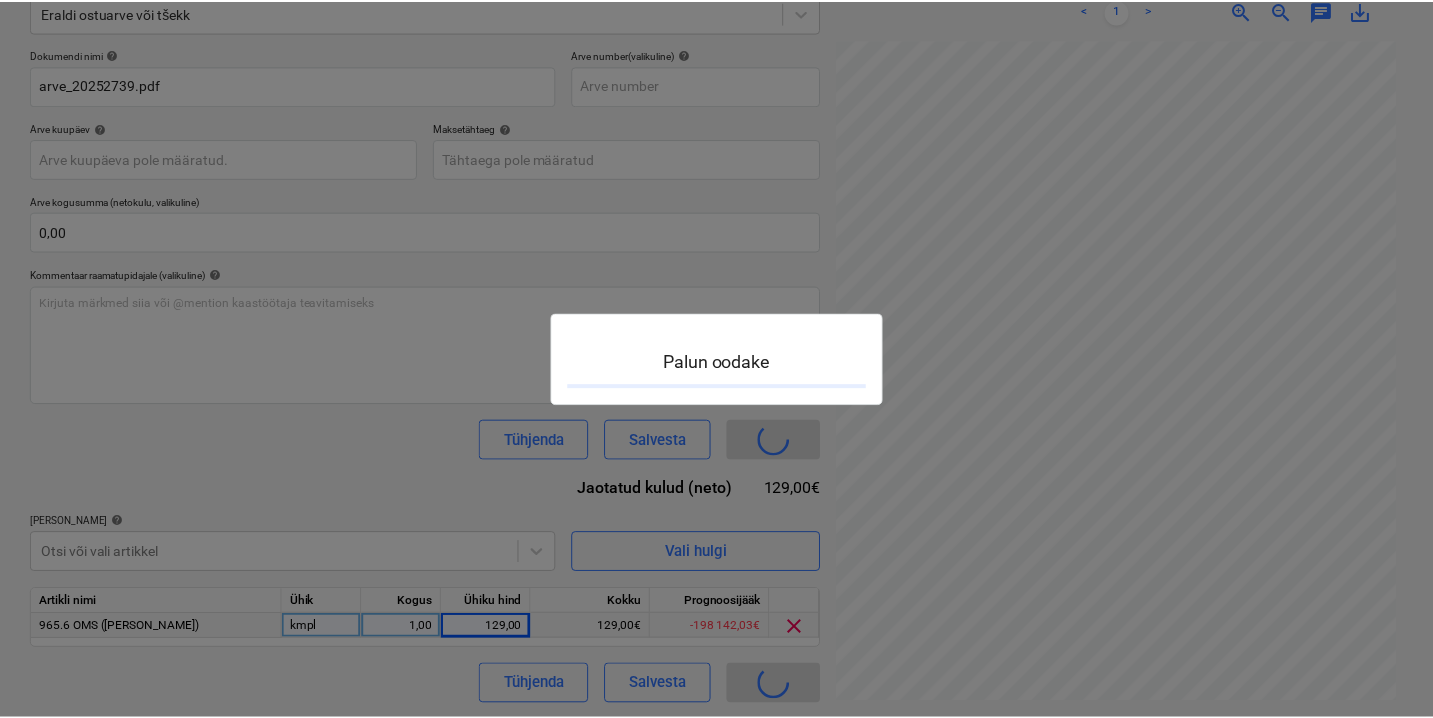 scroll, scrollTop: 0, scrollLeft: 0, axis: both 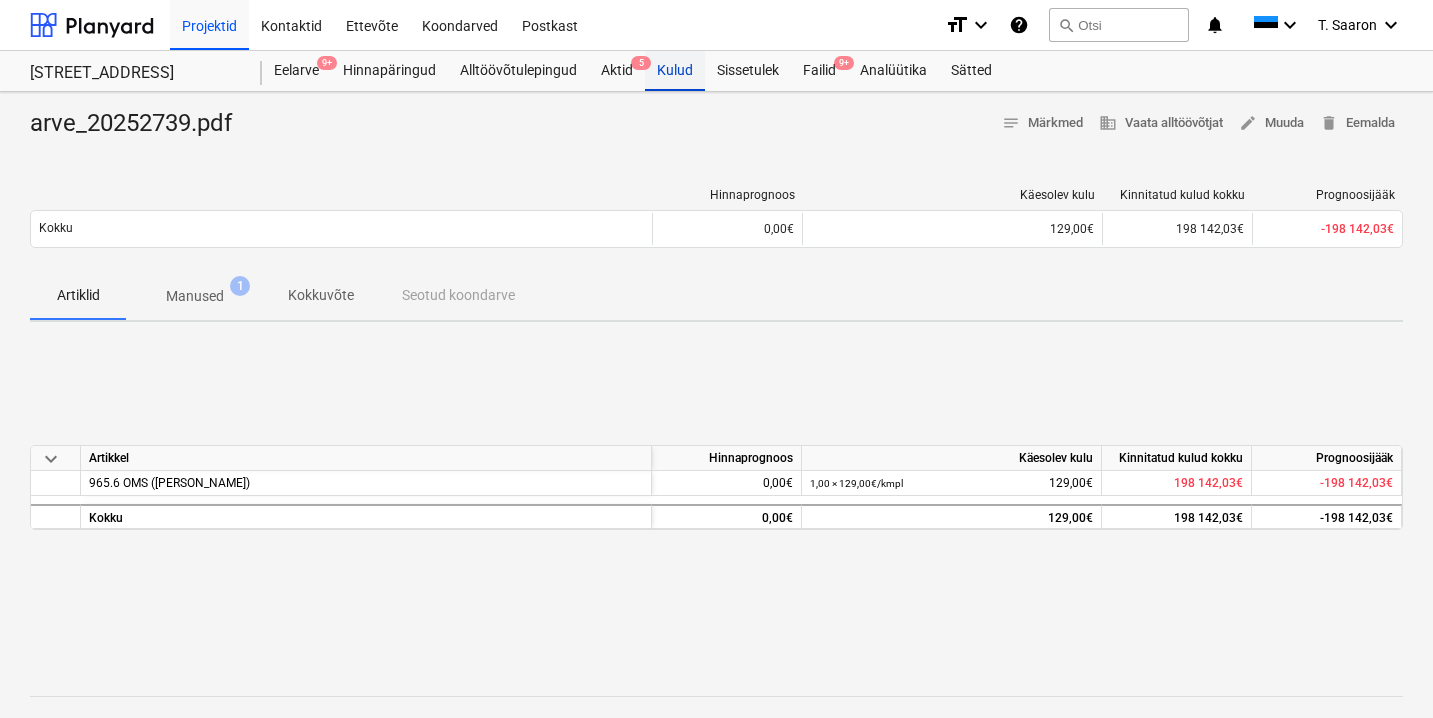 click on "Kulud" at bounding box center (675, 71) 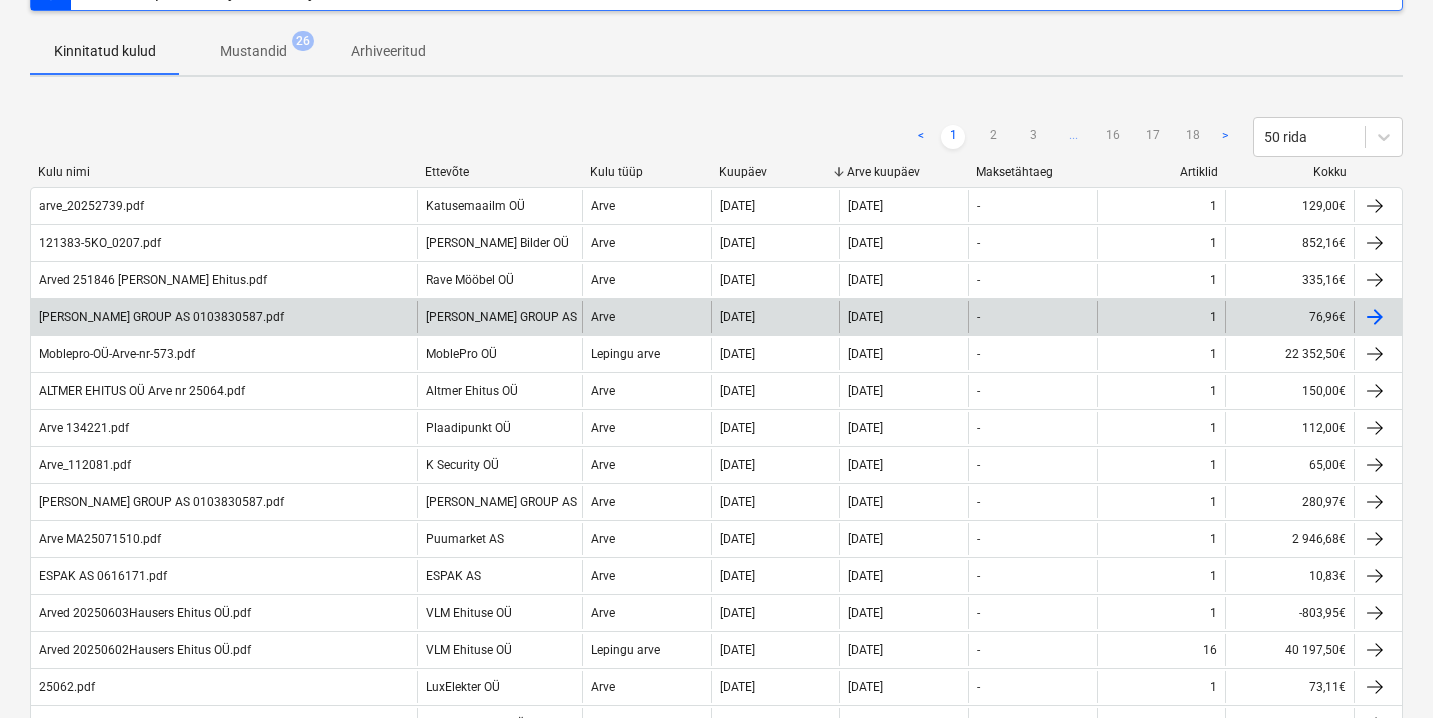 scroll, scrollTop: 191, scrollLeft: 0, axis: vertical 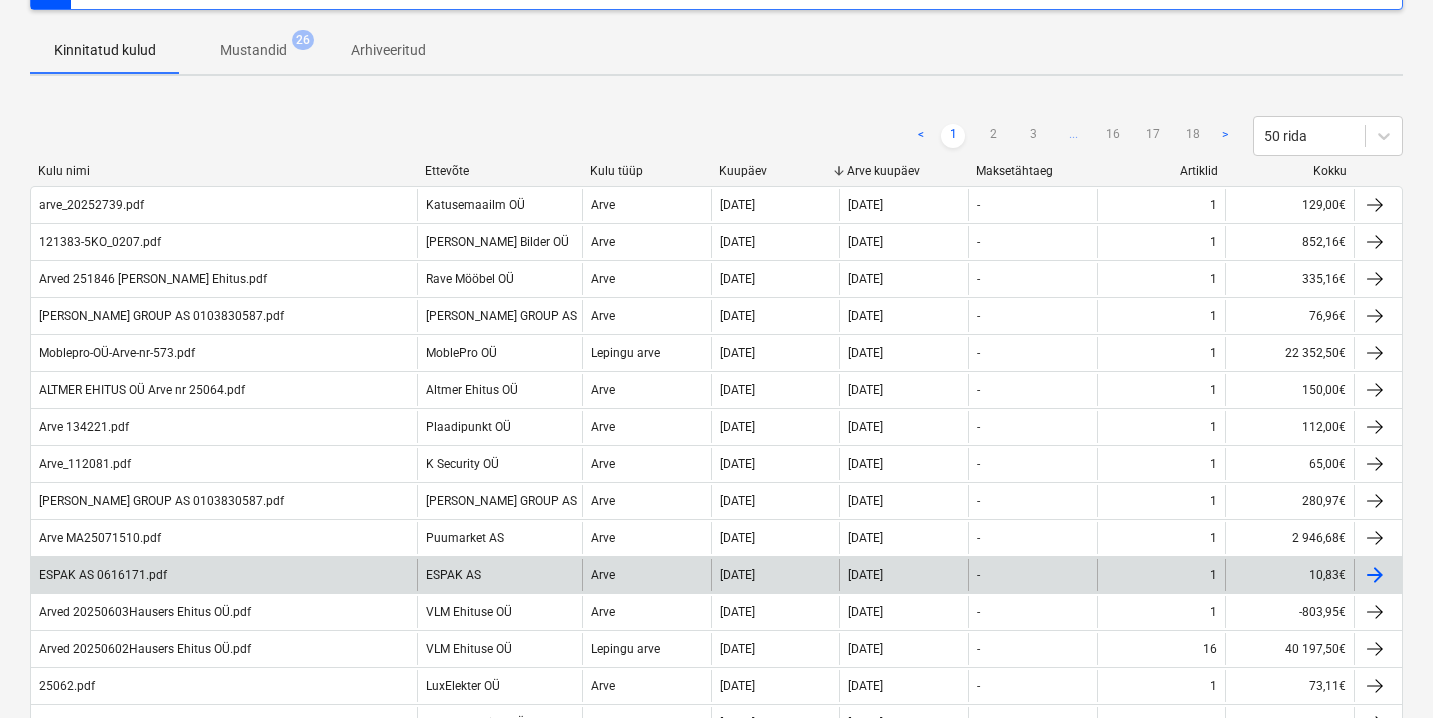 click on "ESPAK AS 0616171.pdf" at bounding box center (224, 575) 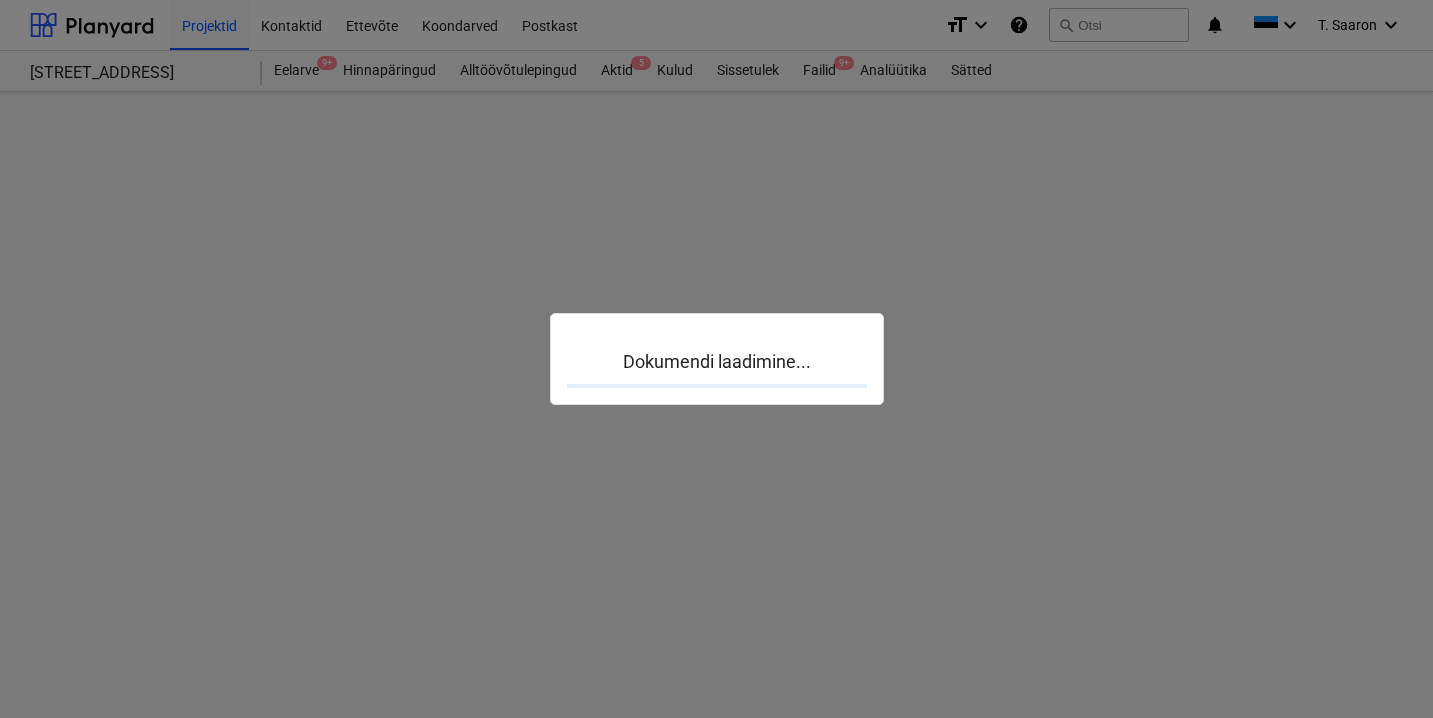scroll, scrollTop: 0, scrollLeft: 0, axis: both 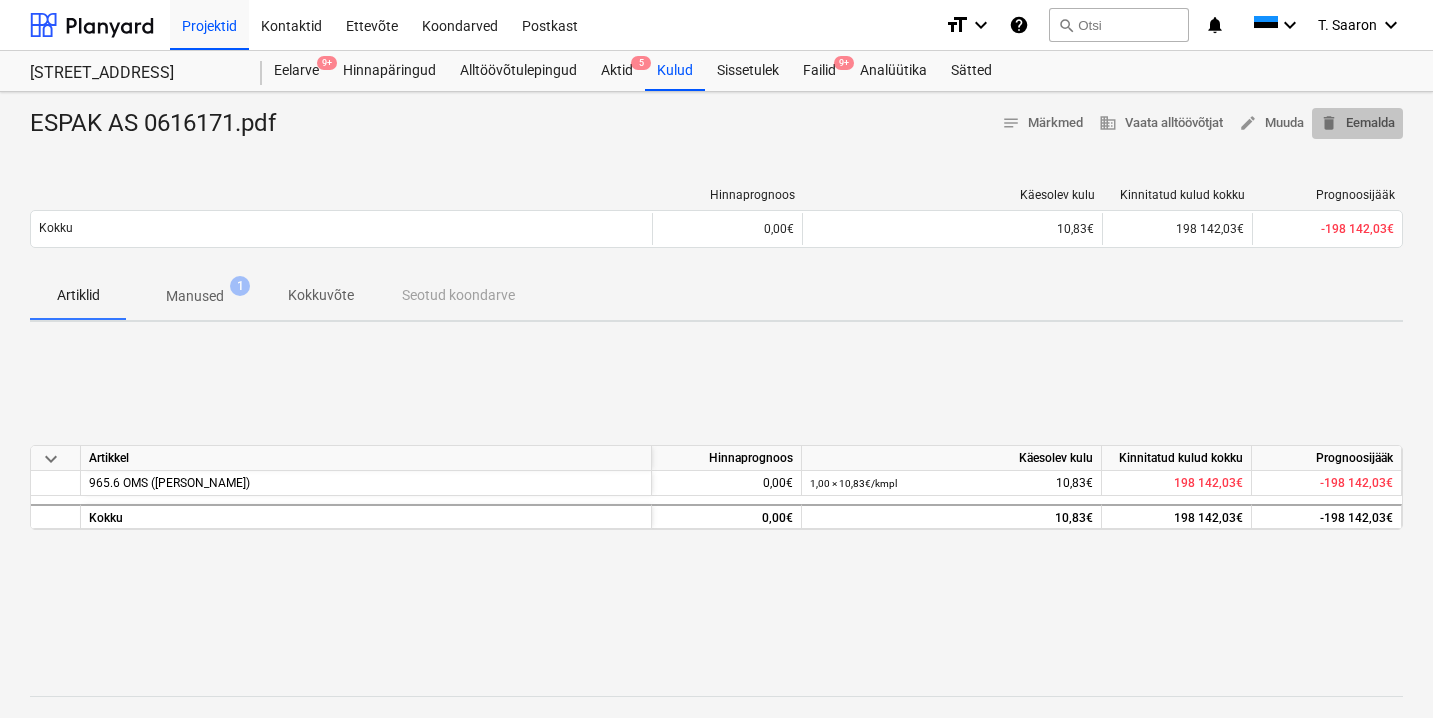 click on "delete Eemalda" at bounding box center (1357, 123) 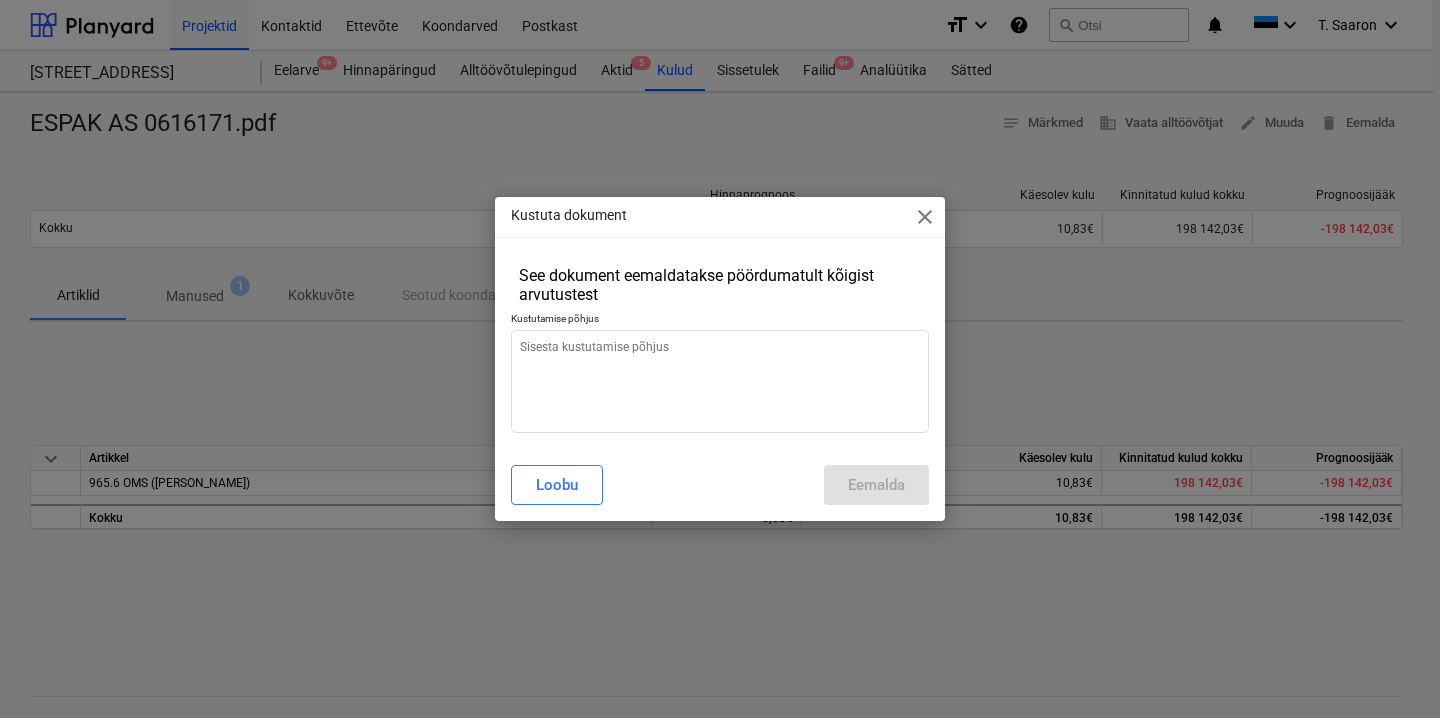 type on "x" 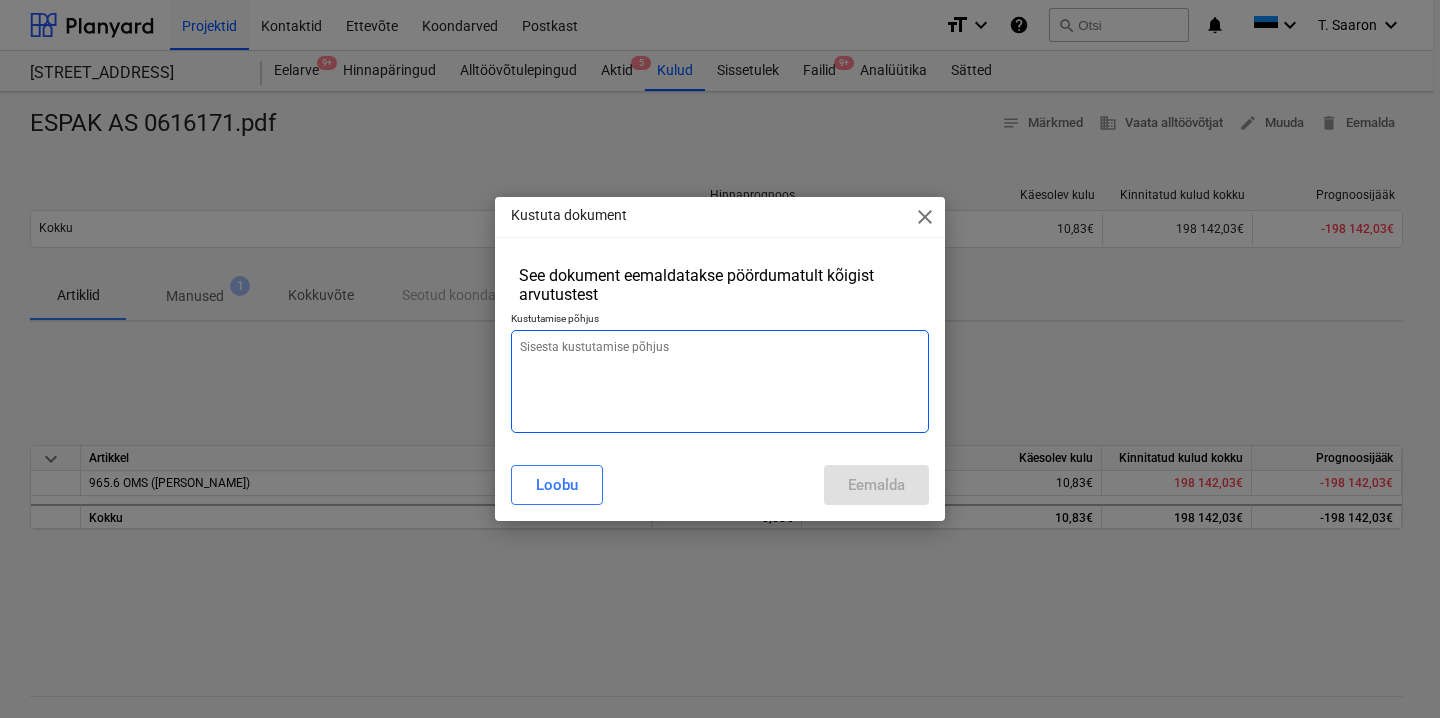 click at bounding box center [720, 381] 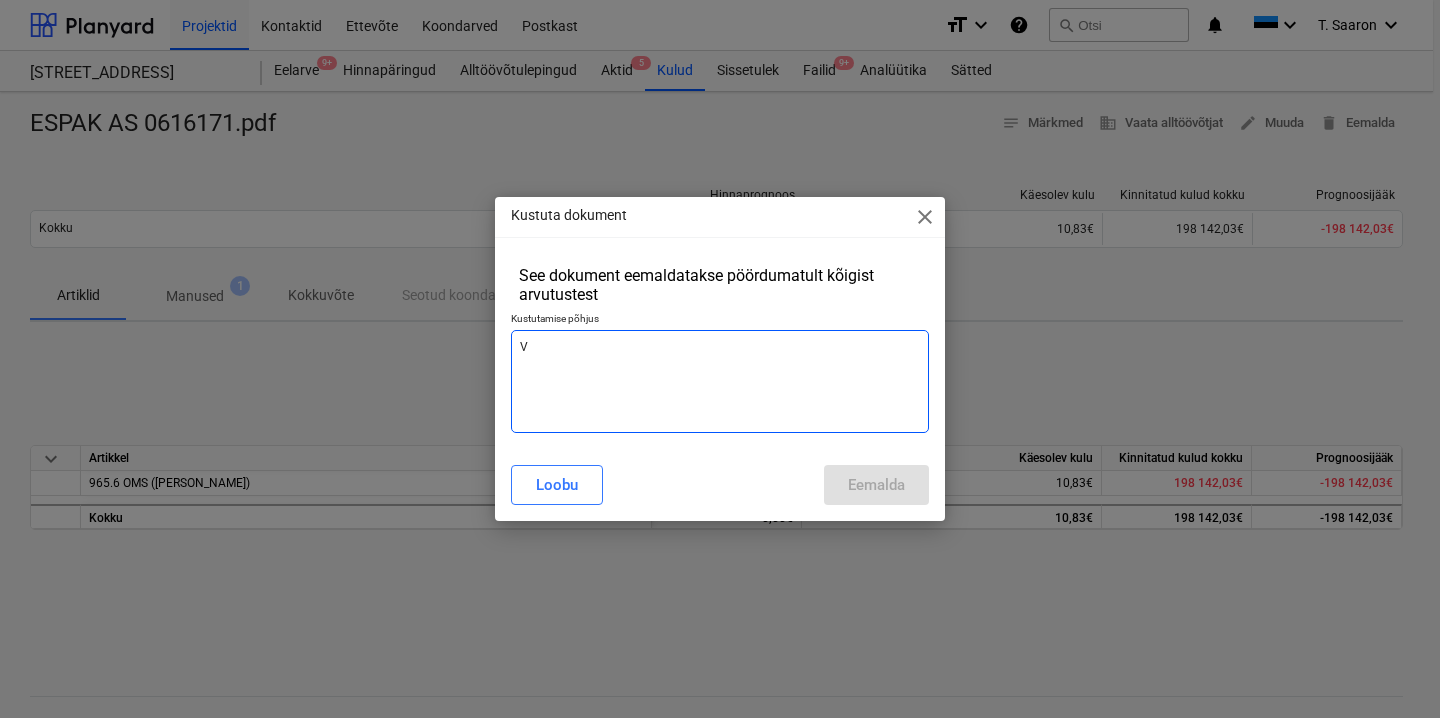 type on "Va" 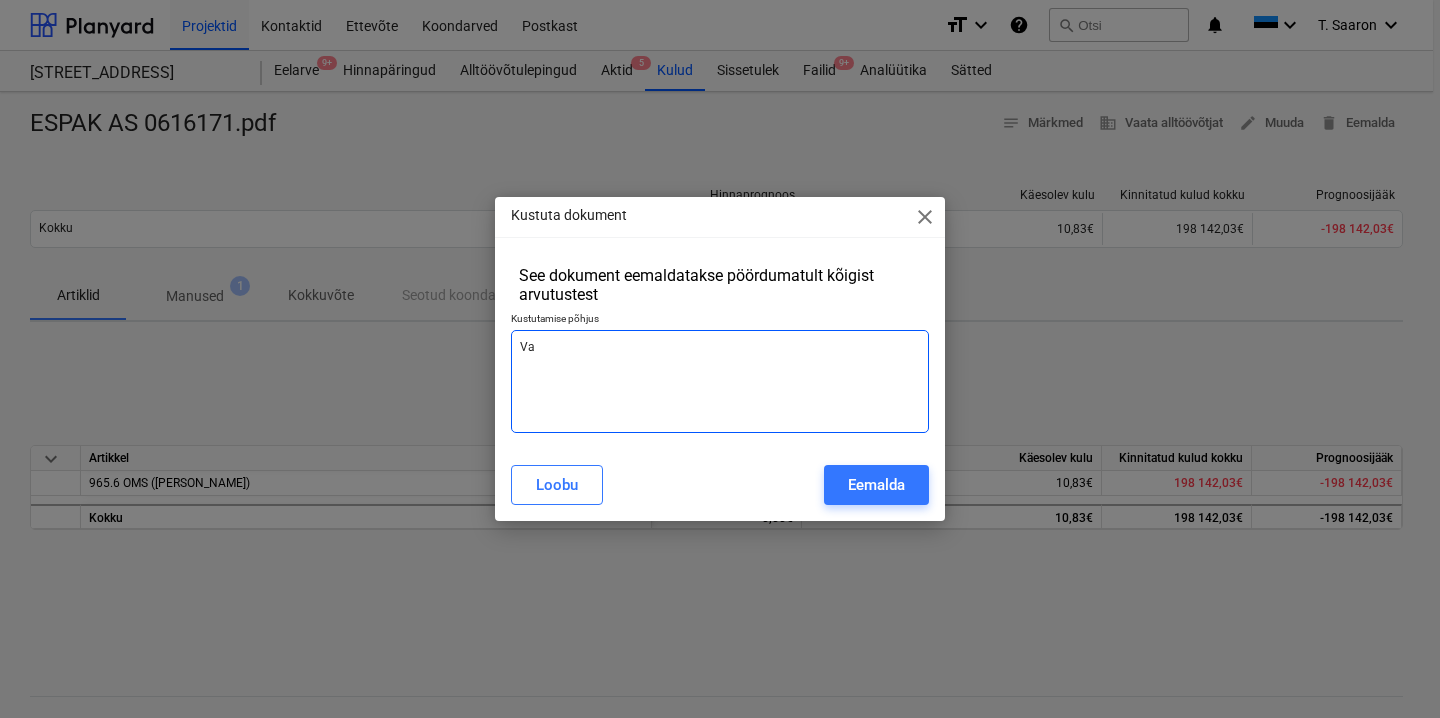 type on "Val" 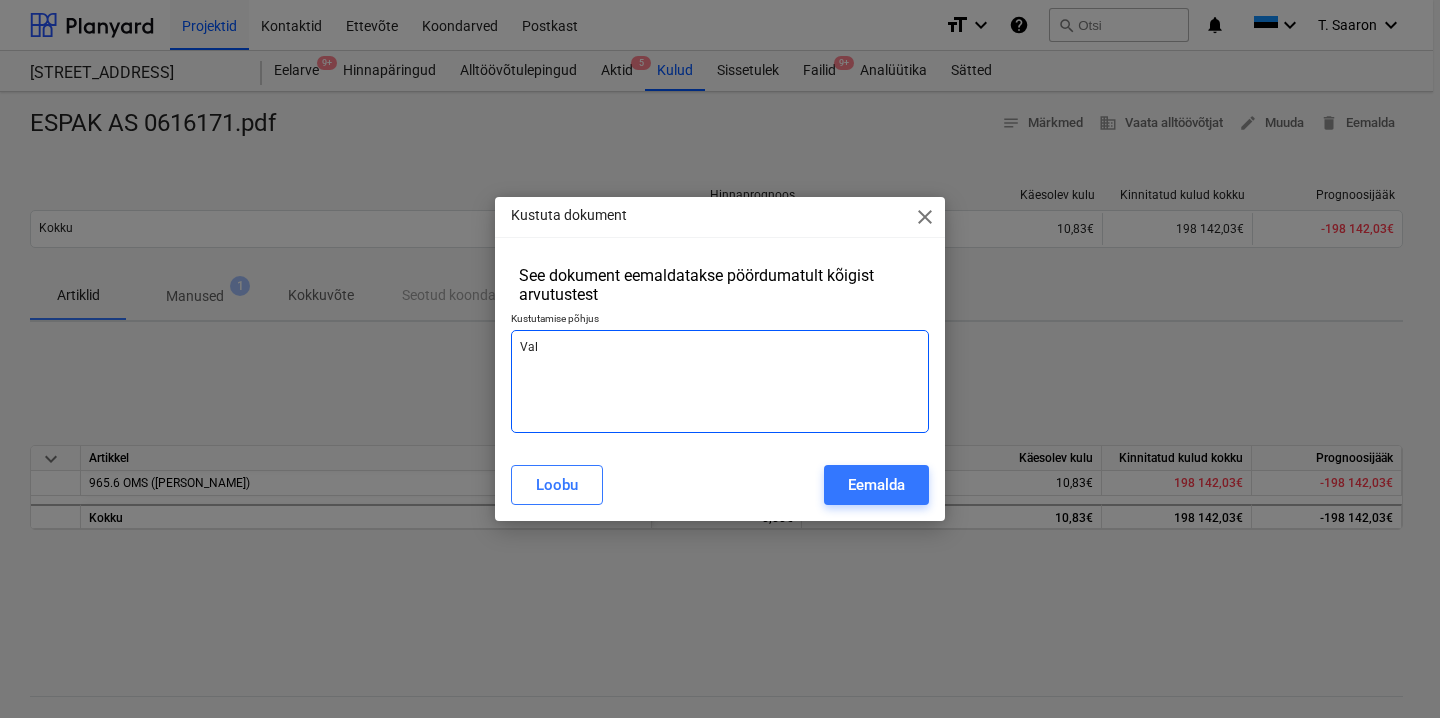 type on "Vale" 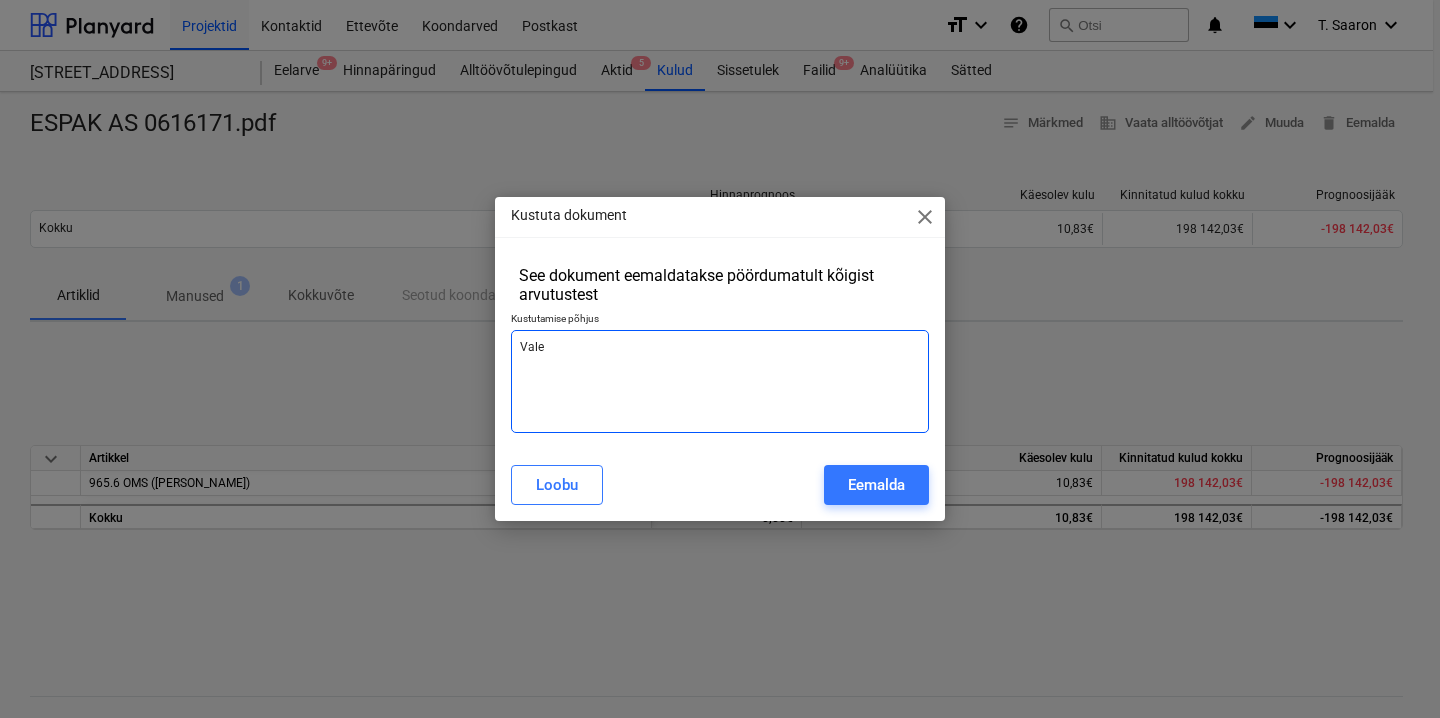 type on "Vale" 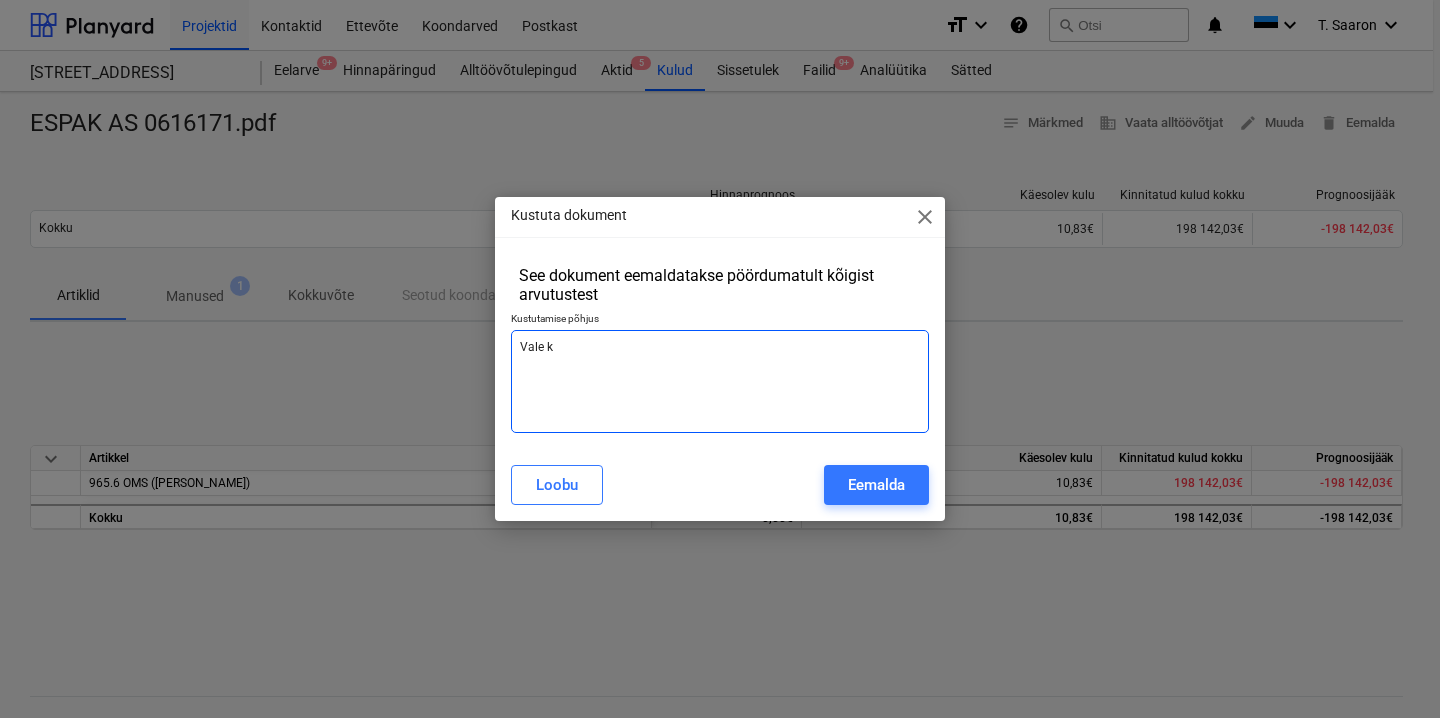 type on "Vale ku" 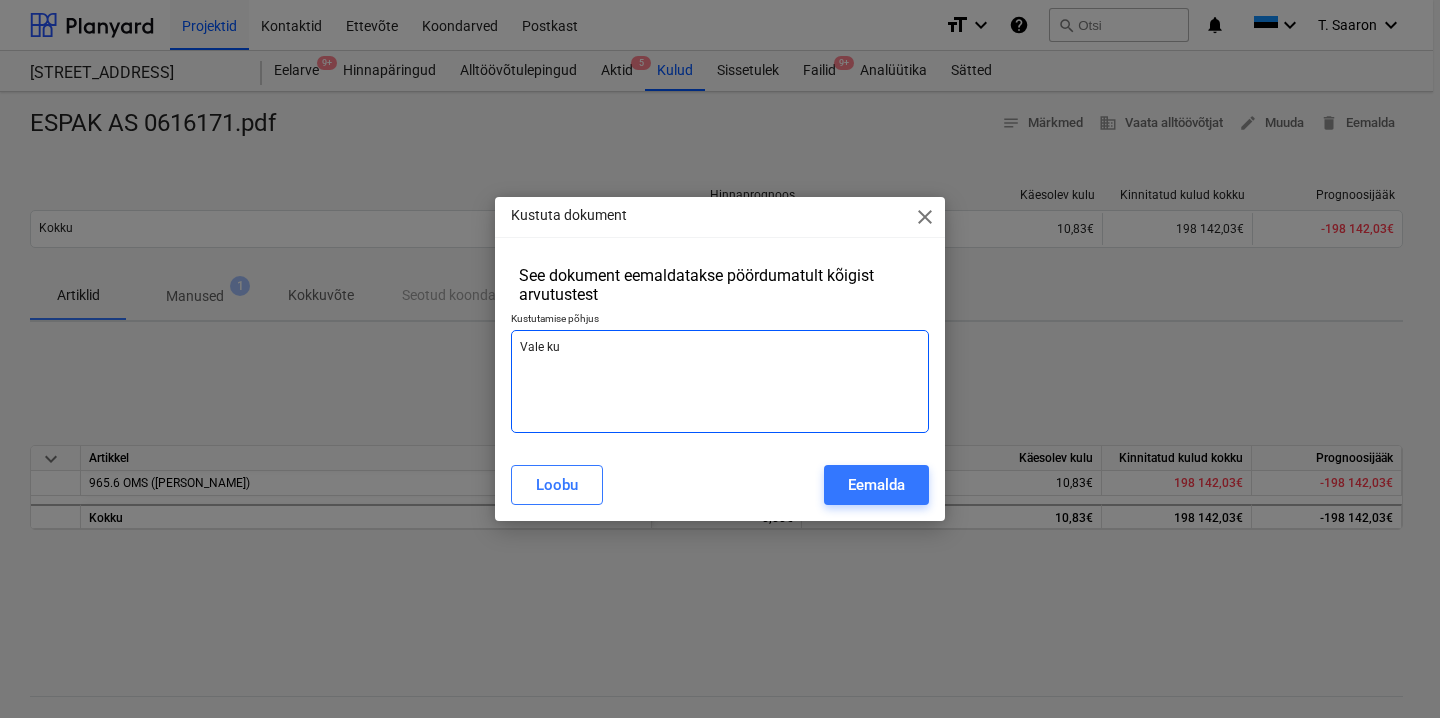 type on "Vale kul" 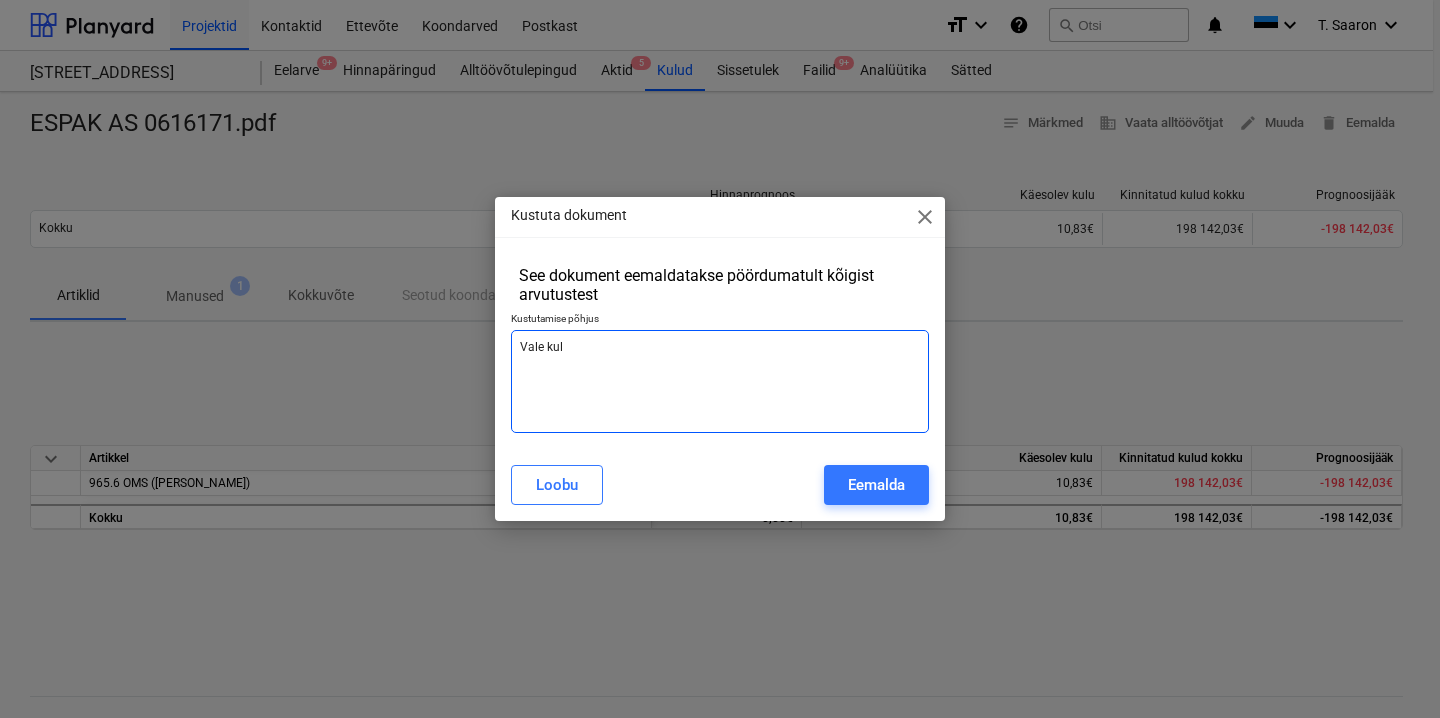 type on "Vale kulu" 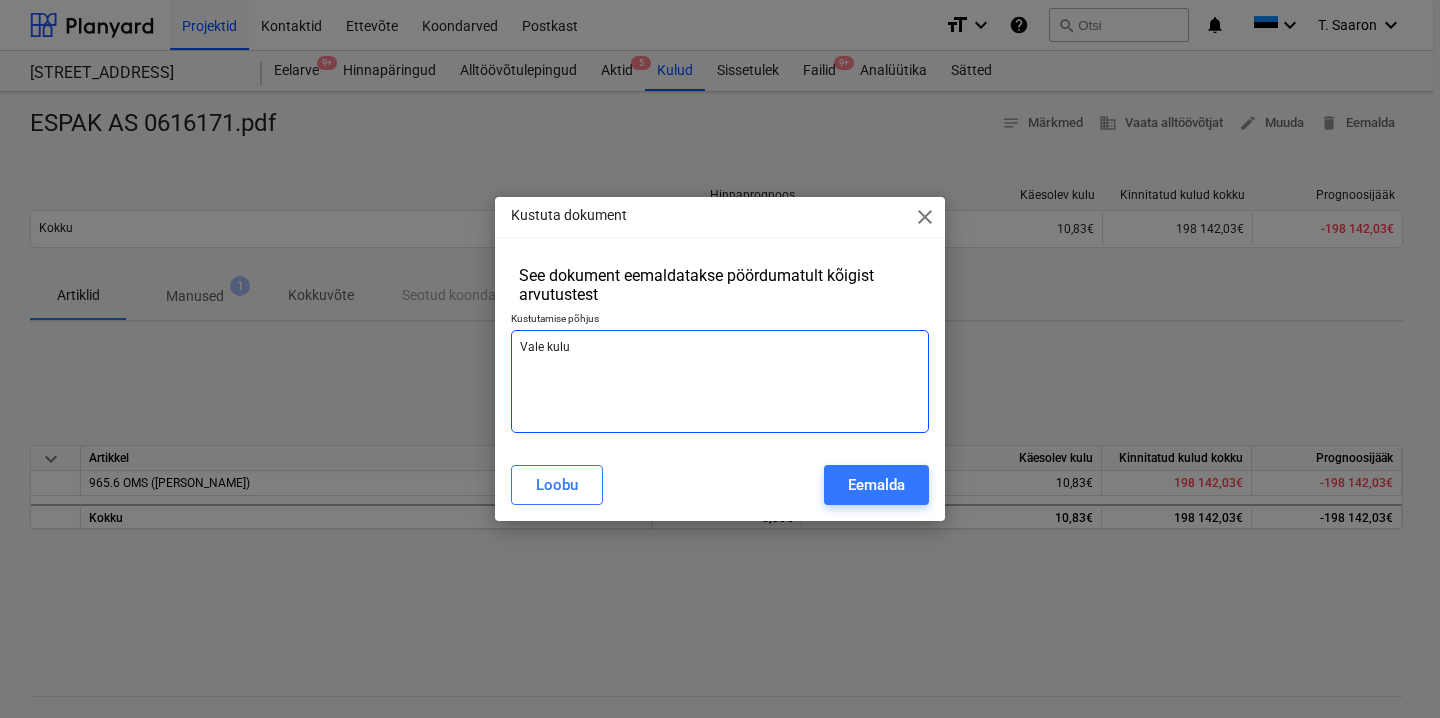 type on "Vale kulur" 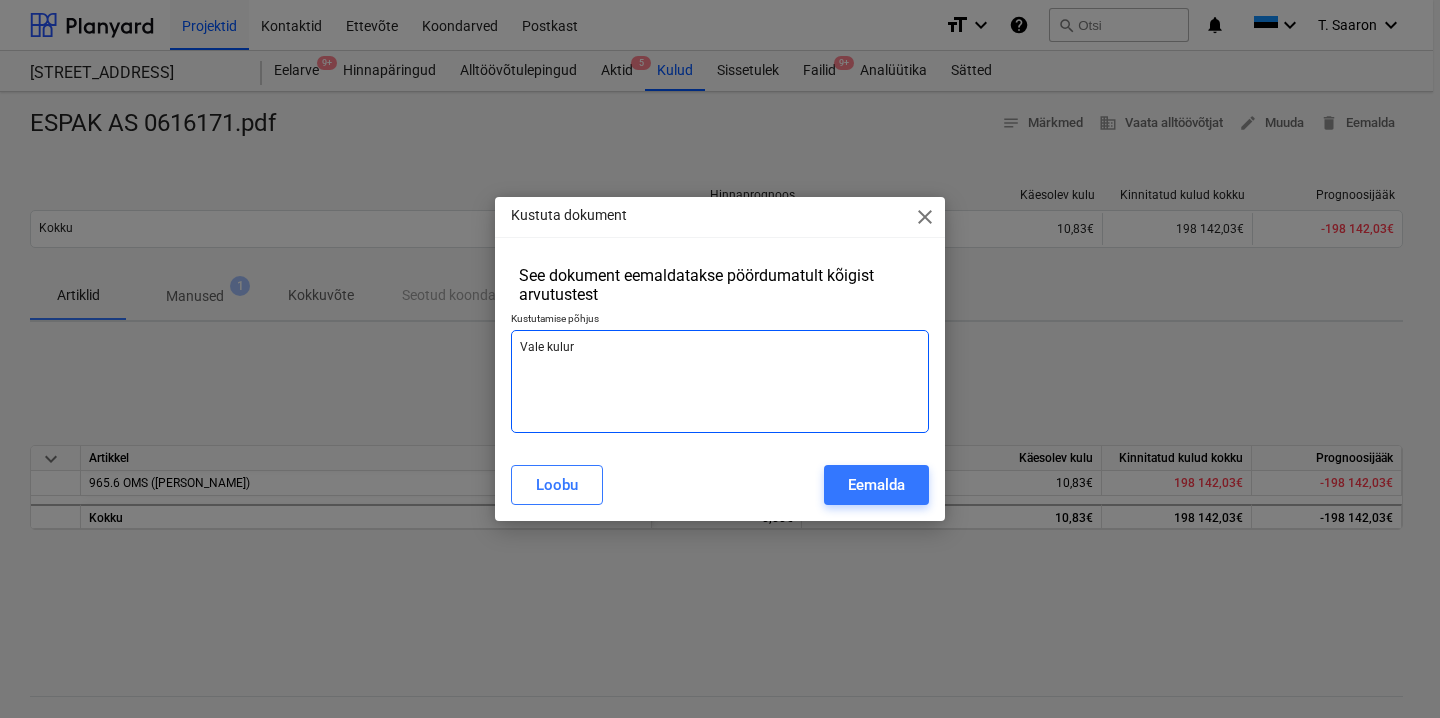 type on "Vale kuluri" 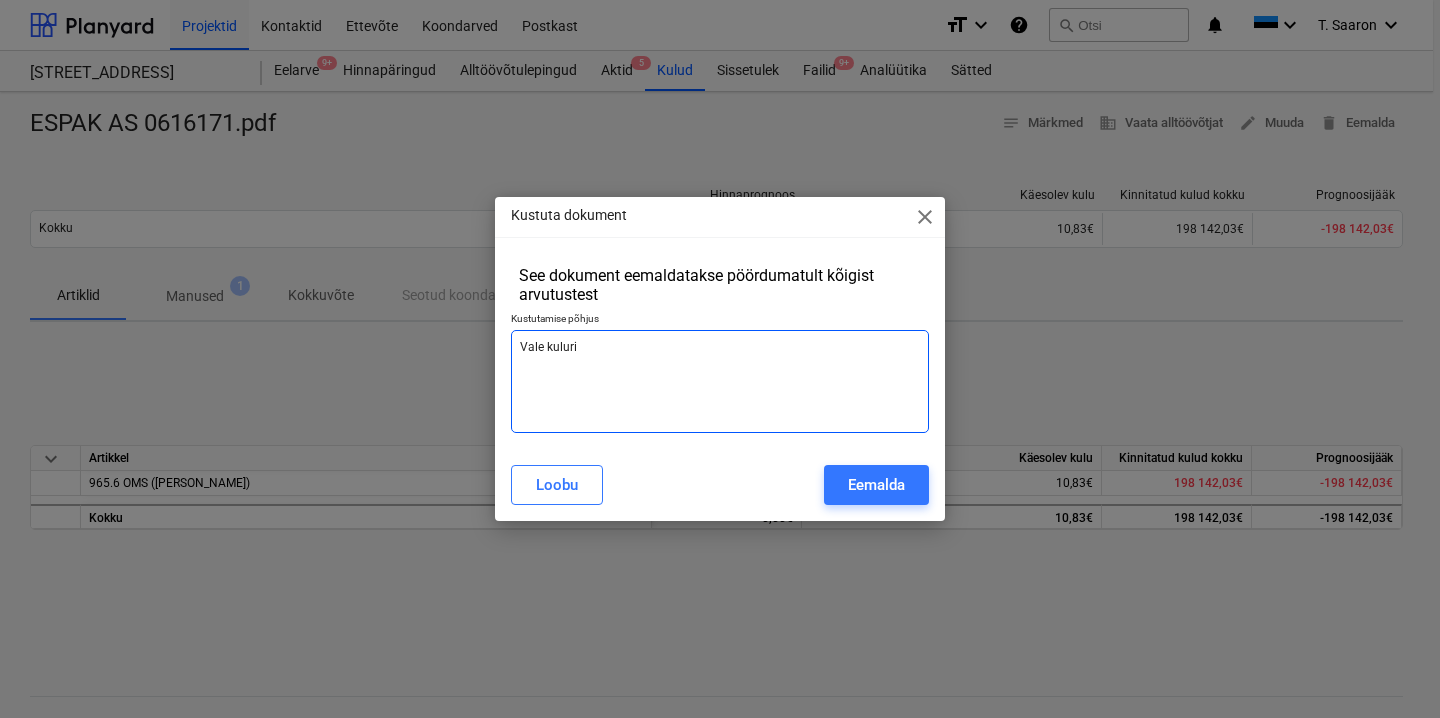 type on "Vale kulurid" 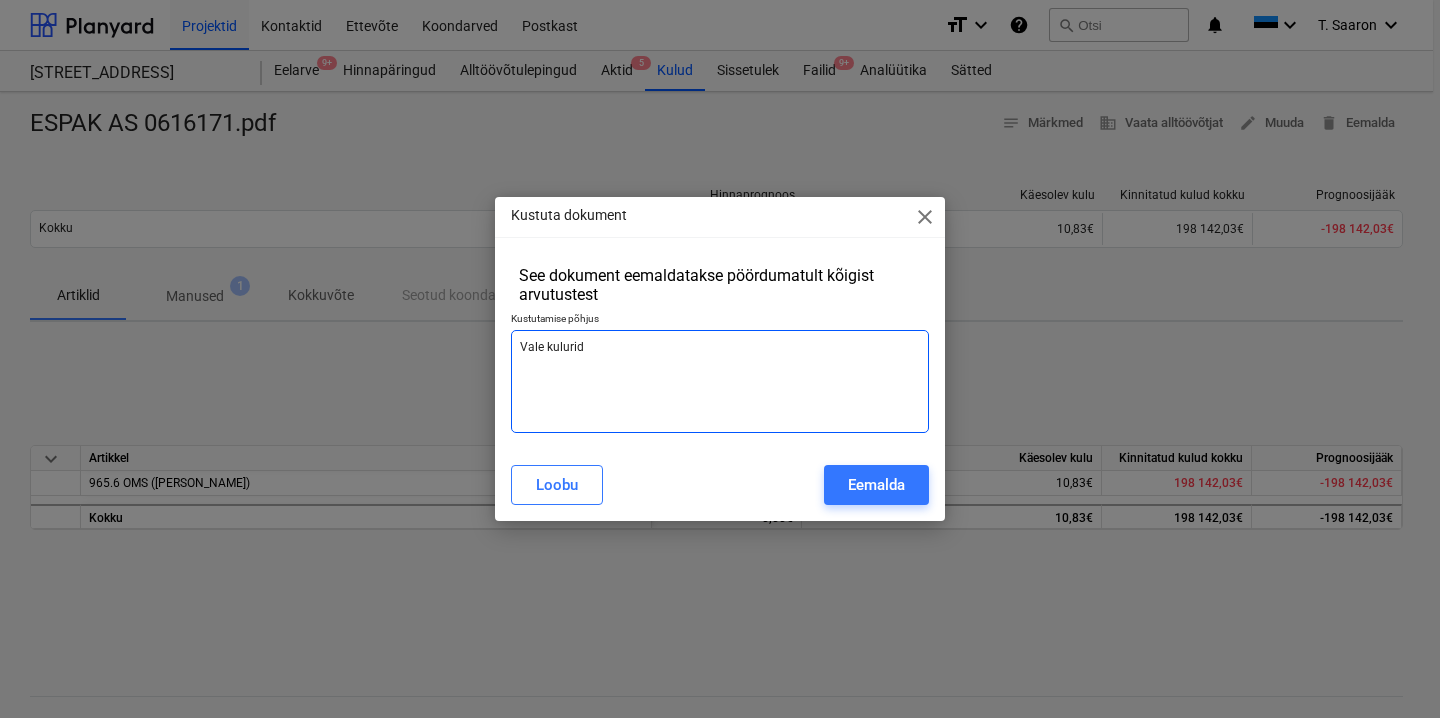 type on "Vale kulurida" 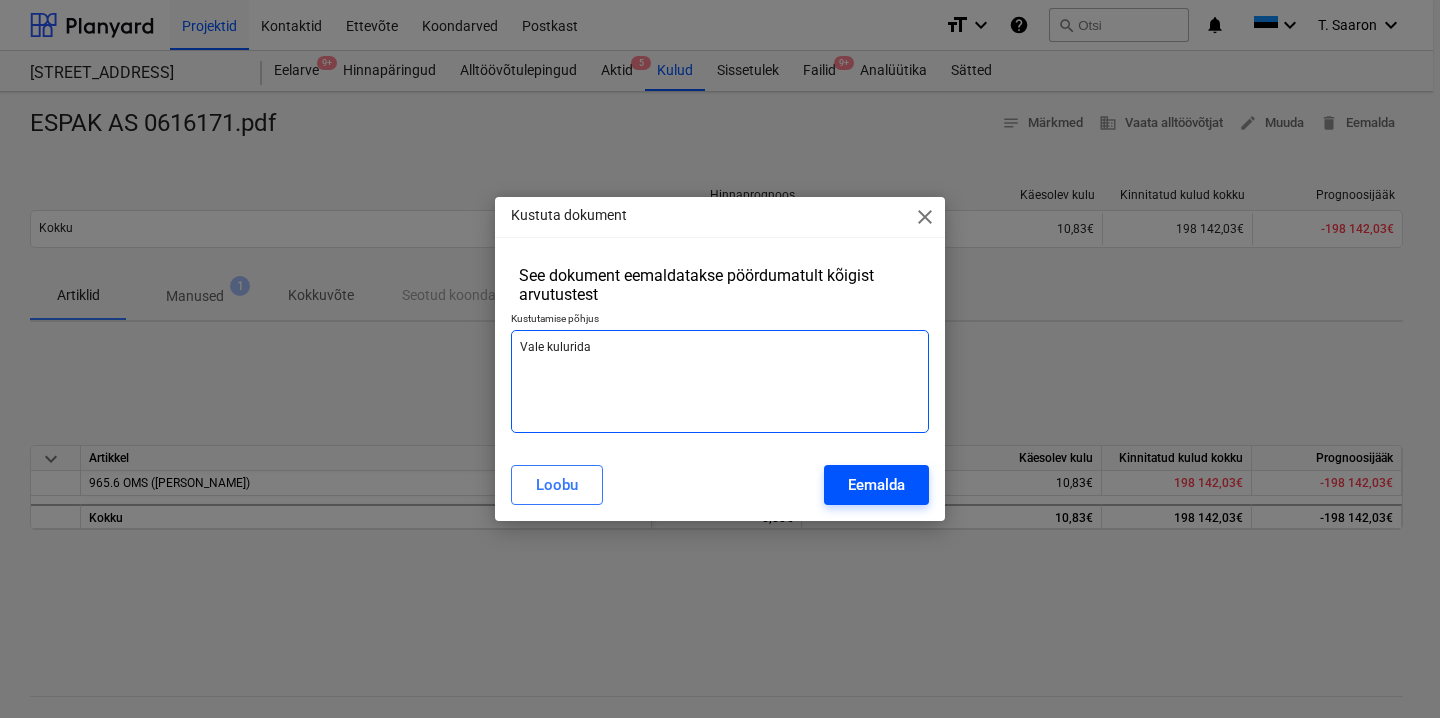 type on "Vale kulurida" 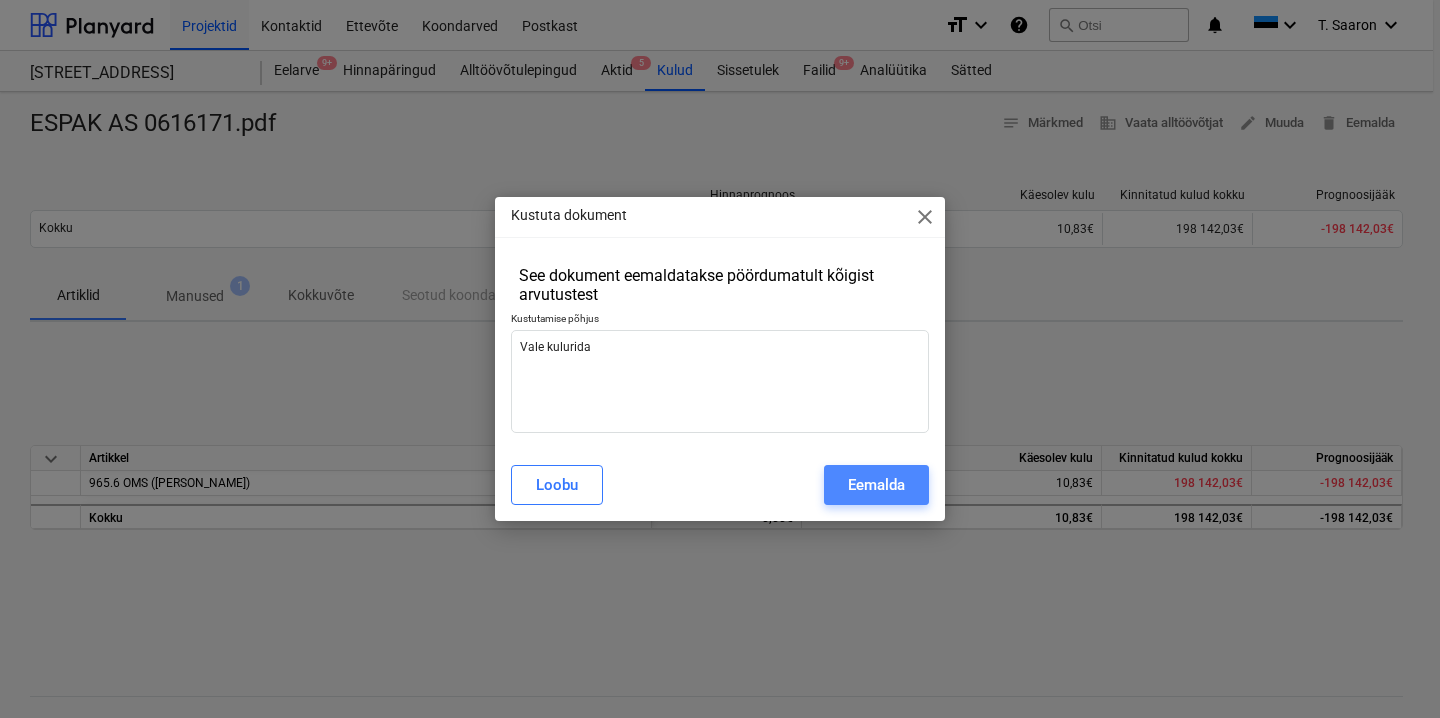 click on "Eemalda" at bounding box center (876, 485) 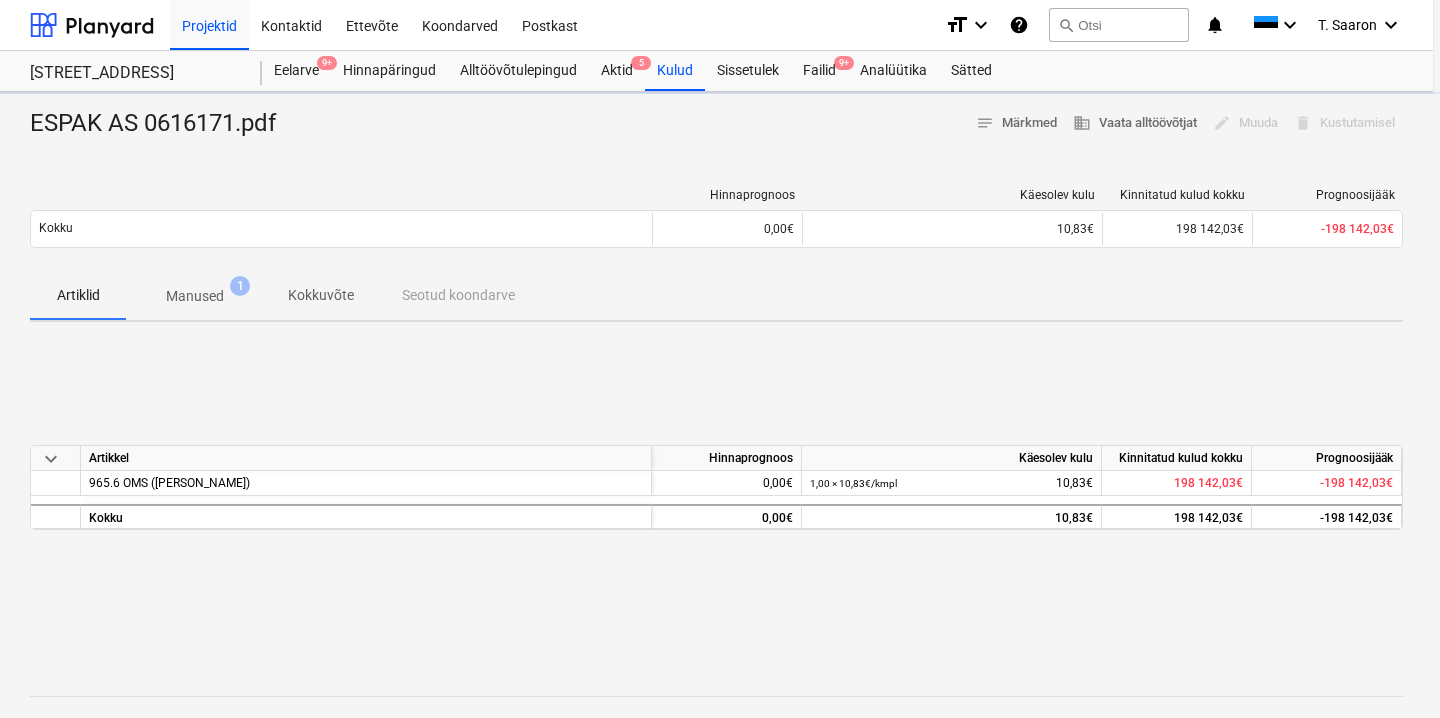 type on "x" 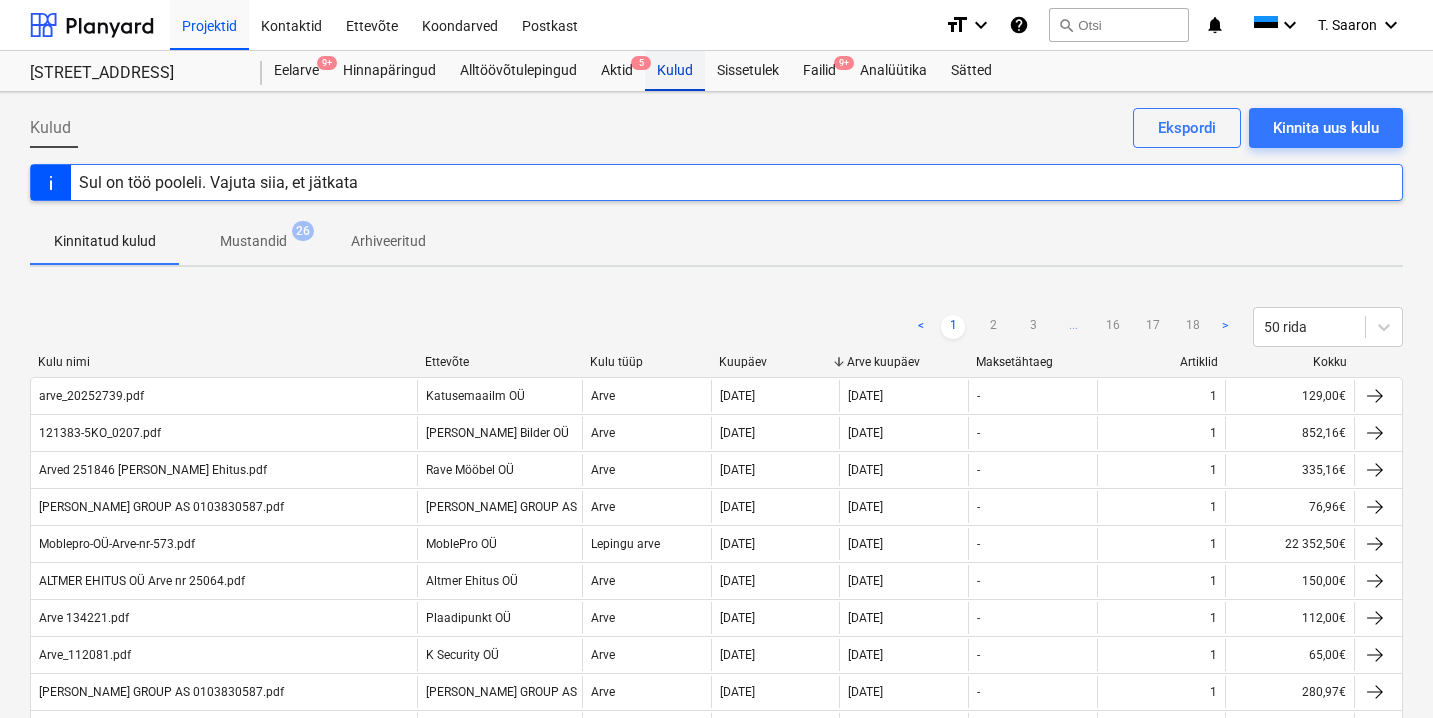 click on "Kulud" at bounding box center [675, 71] 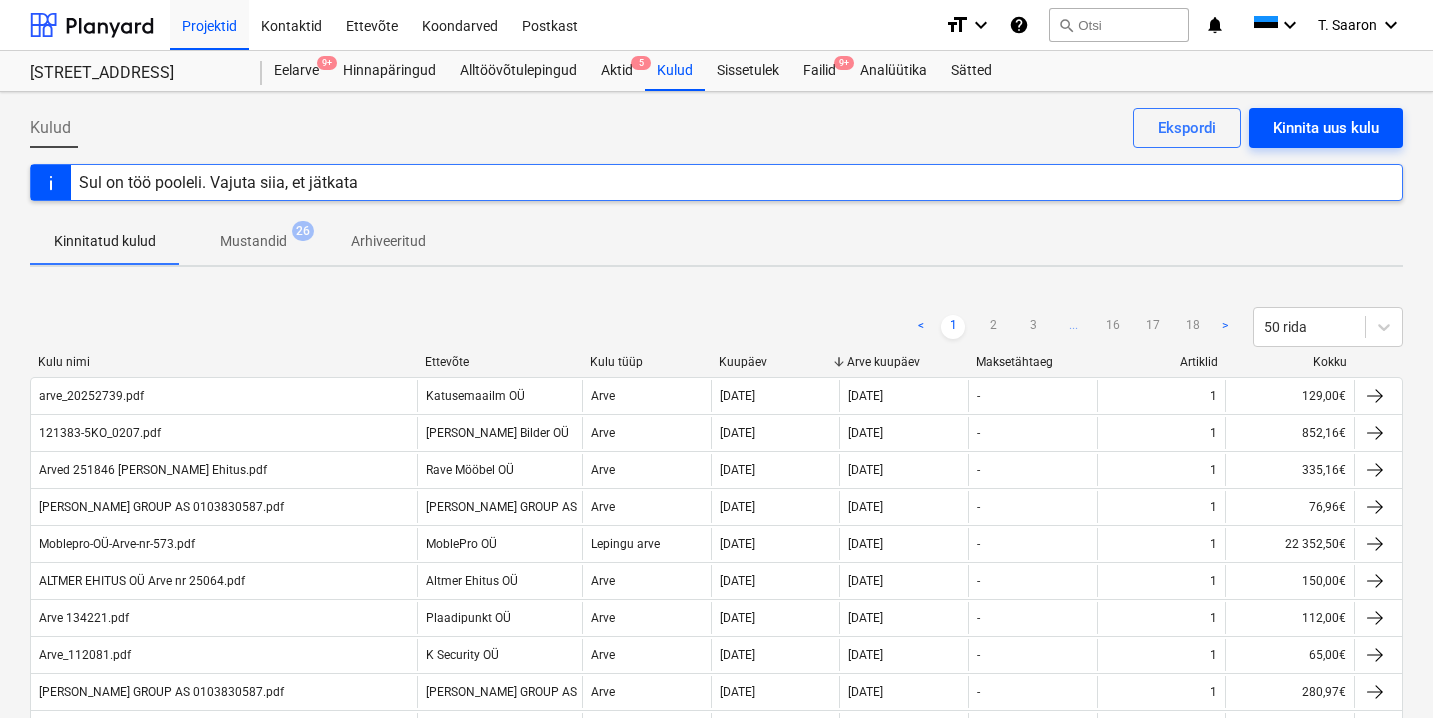 click on "Kinnita uus kulu" at bounding box center (1326, 128) 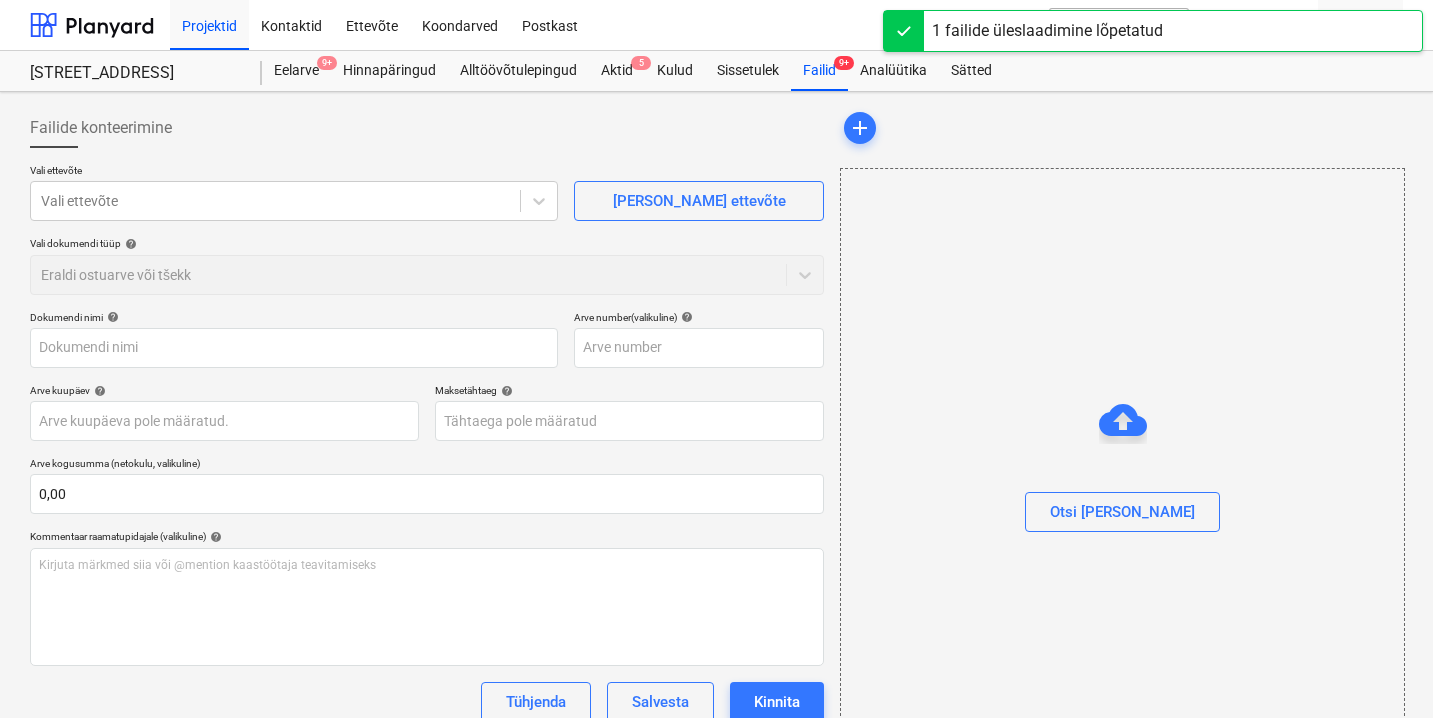 type on "TPK Projekt OÜ Arve nr 25057.pdf" 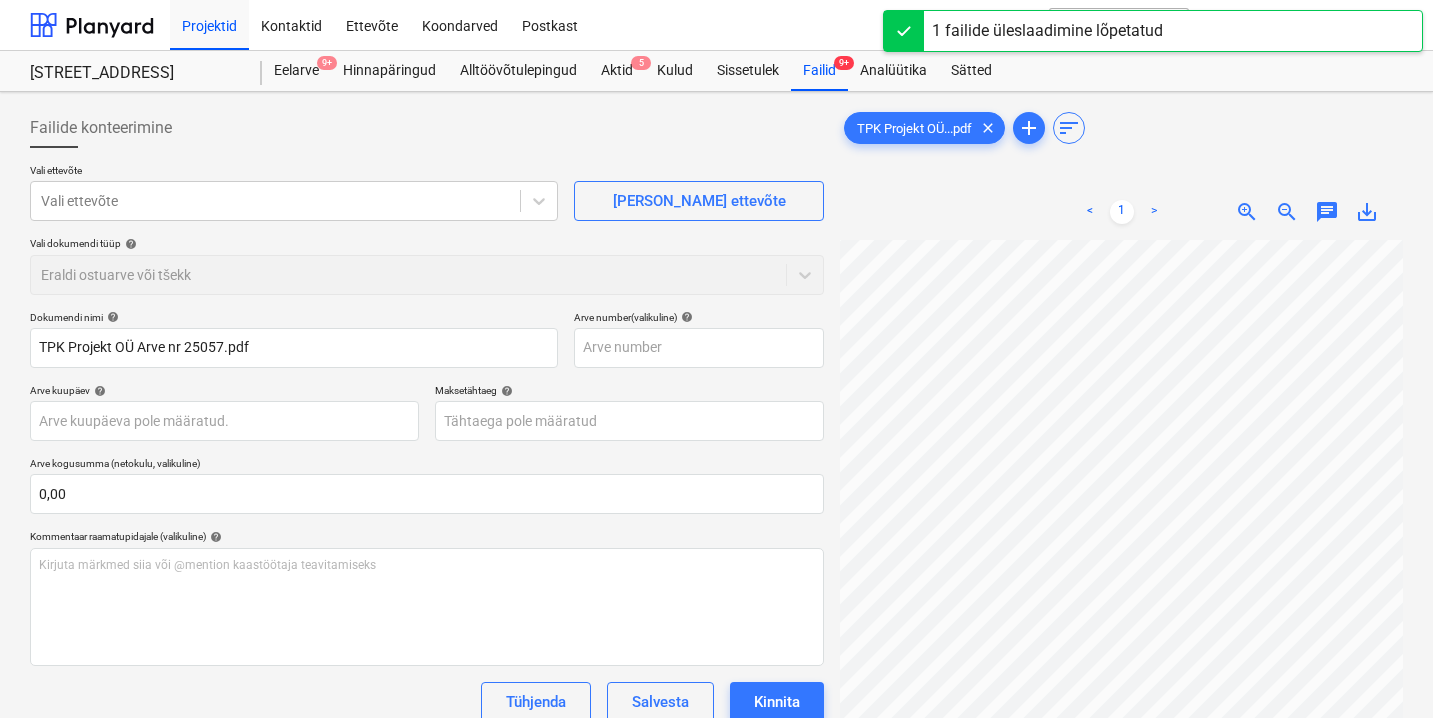 scroll, scrollTop: 0, scrollLeft: 43, axis: horizontal 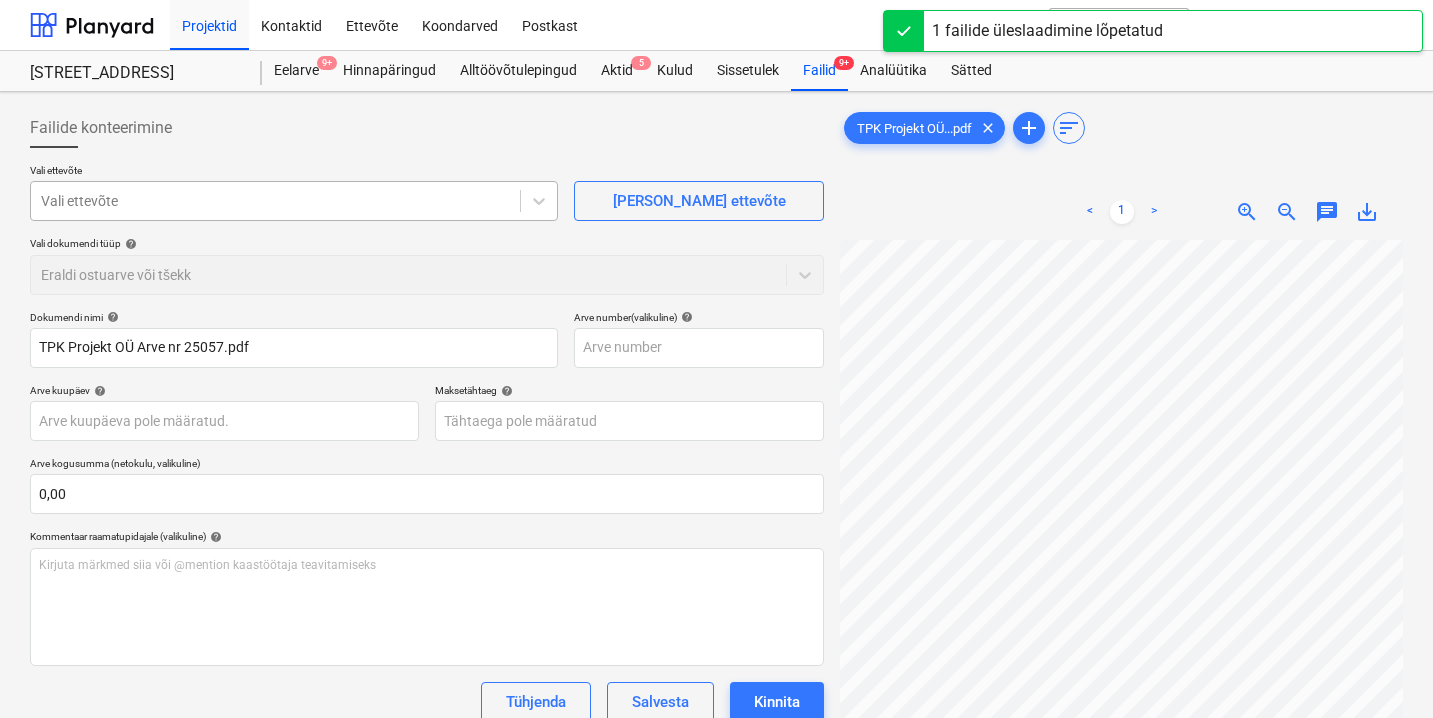 click at bounding box center [275, 201] 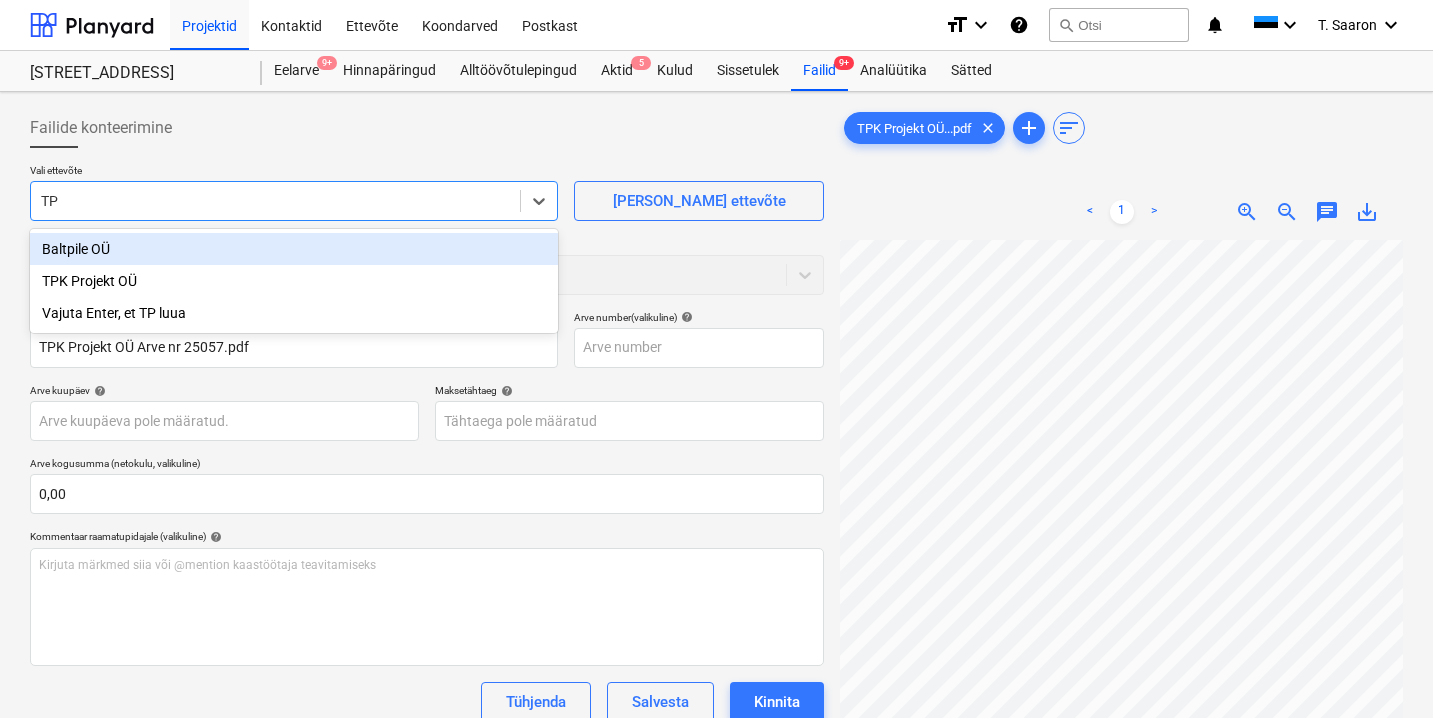 type on "TPK" 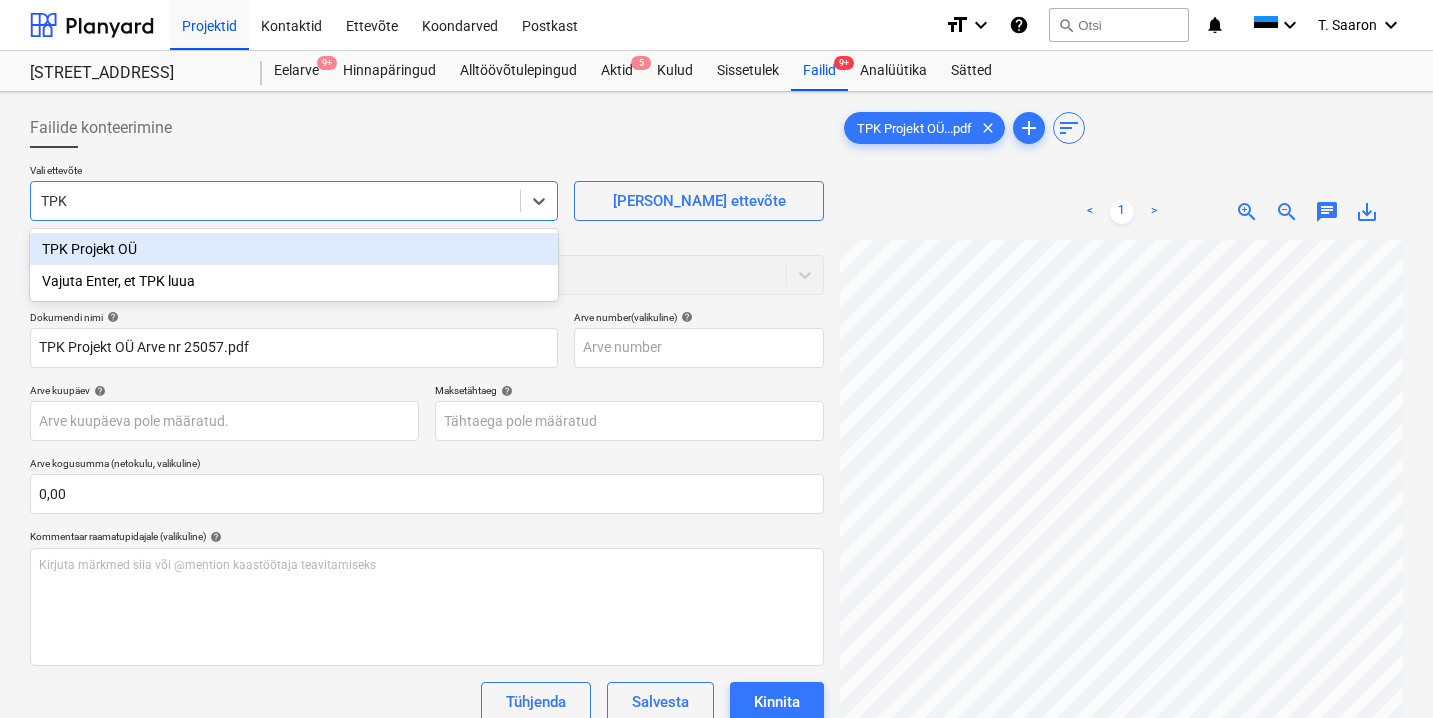 click on "TPK Projekt OÜ" at bounding box center (294, 249) 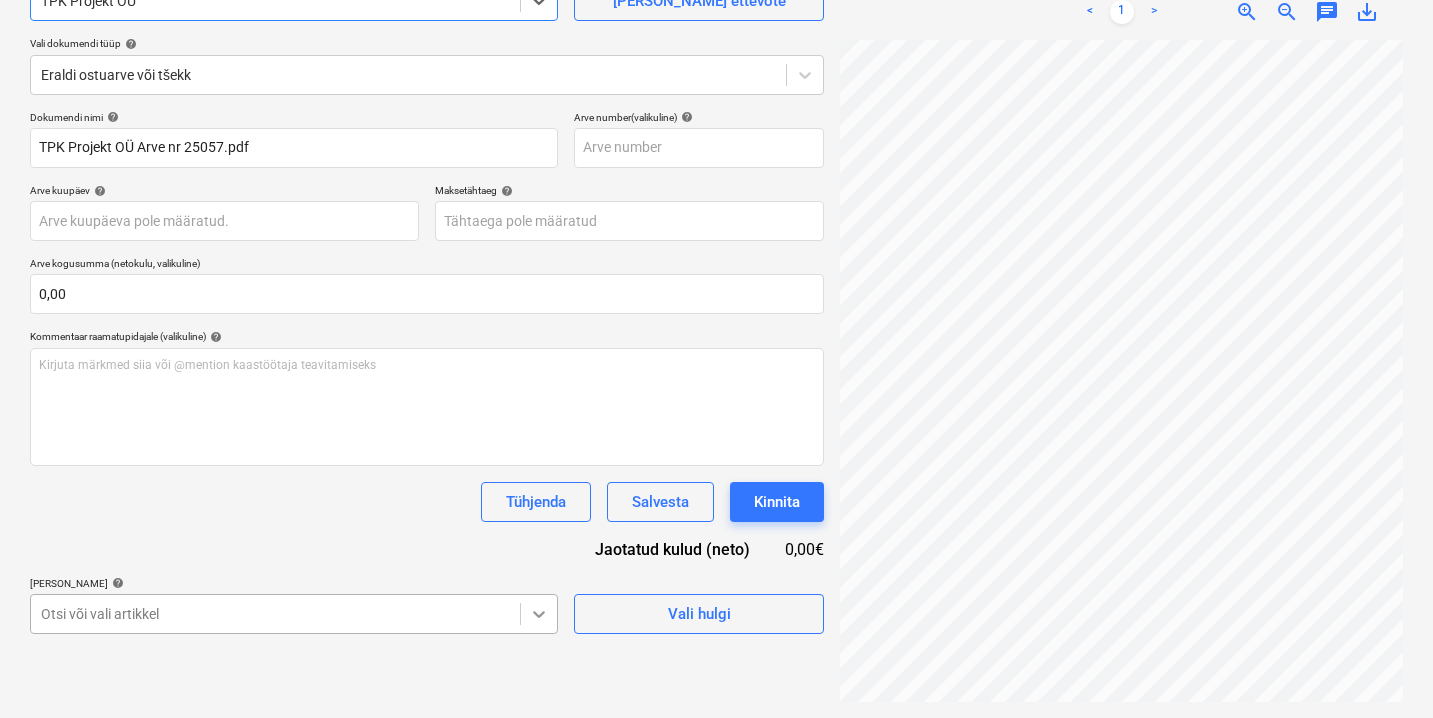 scroll, scrollTop: 426, scrollLeft: 0, axis: vertical 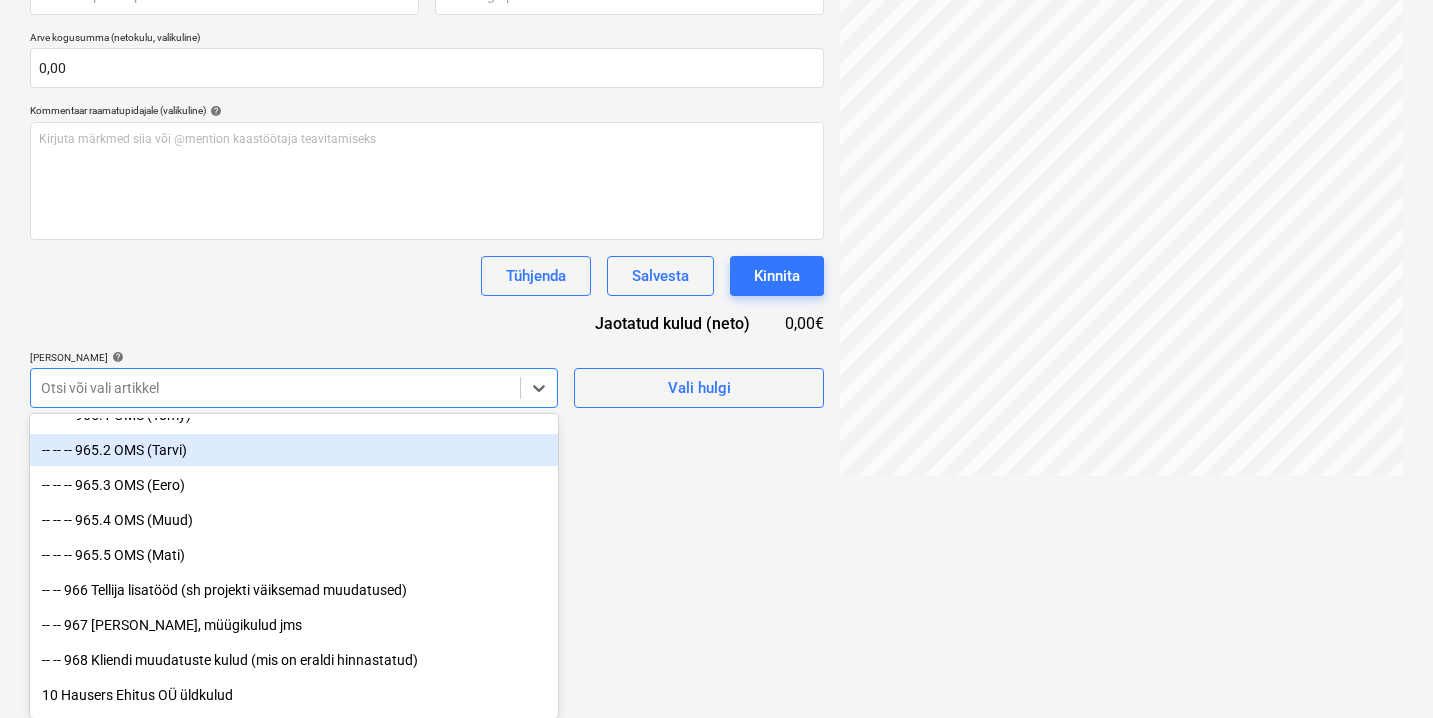 click on "-- -- --  965.2 OMS (Tarvi)" at bounding box center [294, 450] 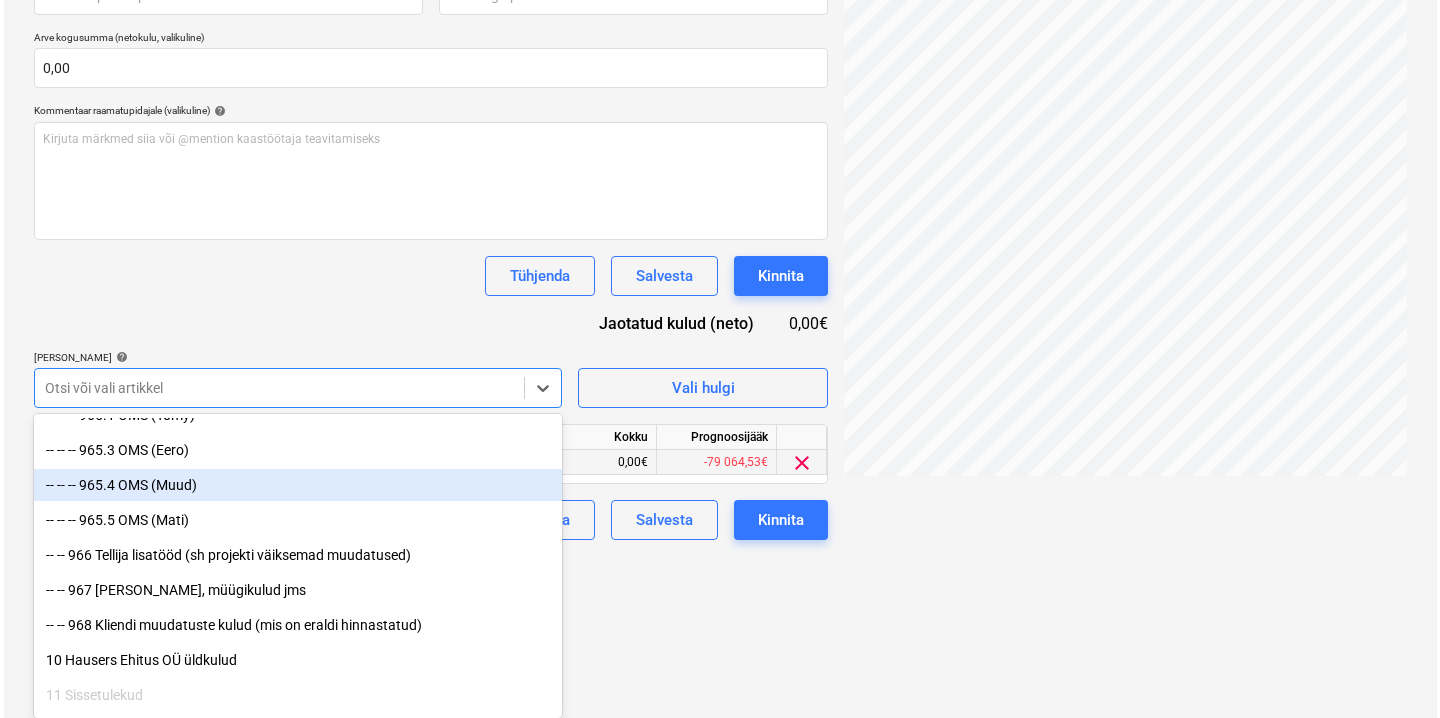 scroll, scrollTop: 262, scrollLeft: 0, axis: vertical 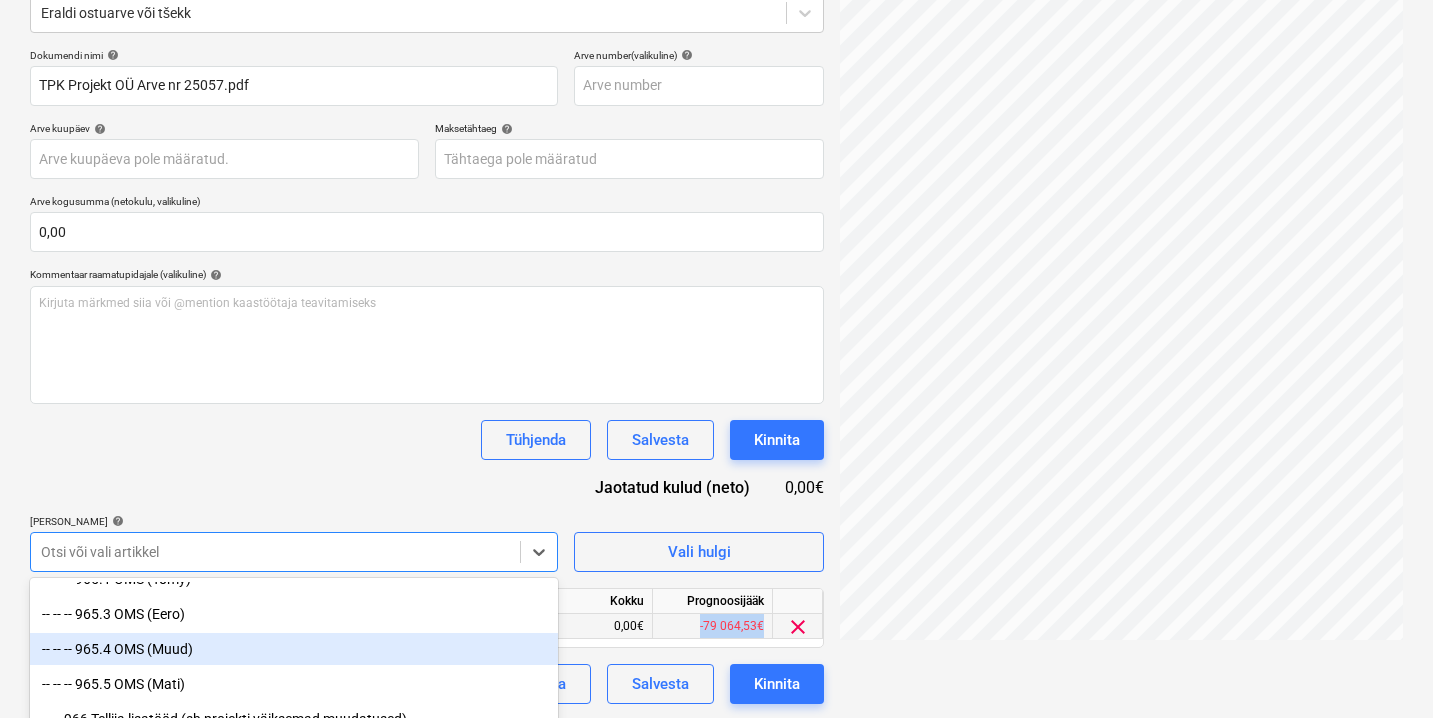 drag, startPoint x: 718, startPoint y: 539, endPoint x: 732, endPoint y: 617, distance: 79.24645 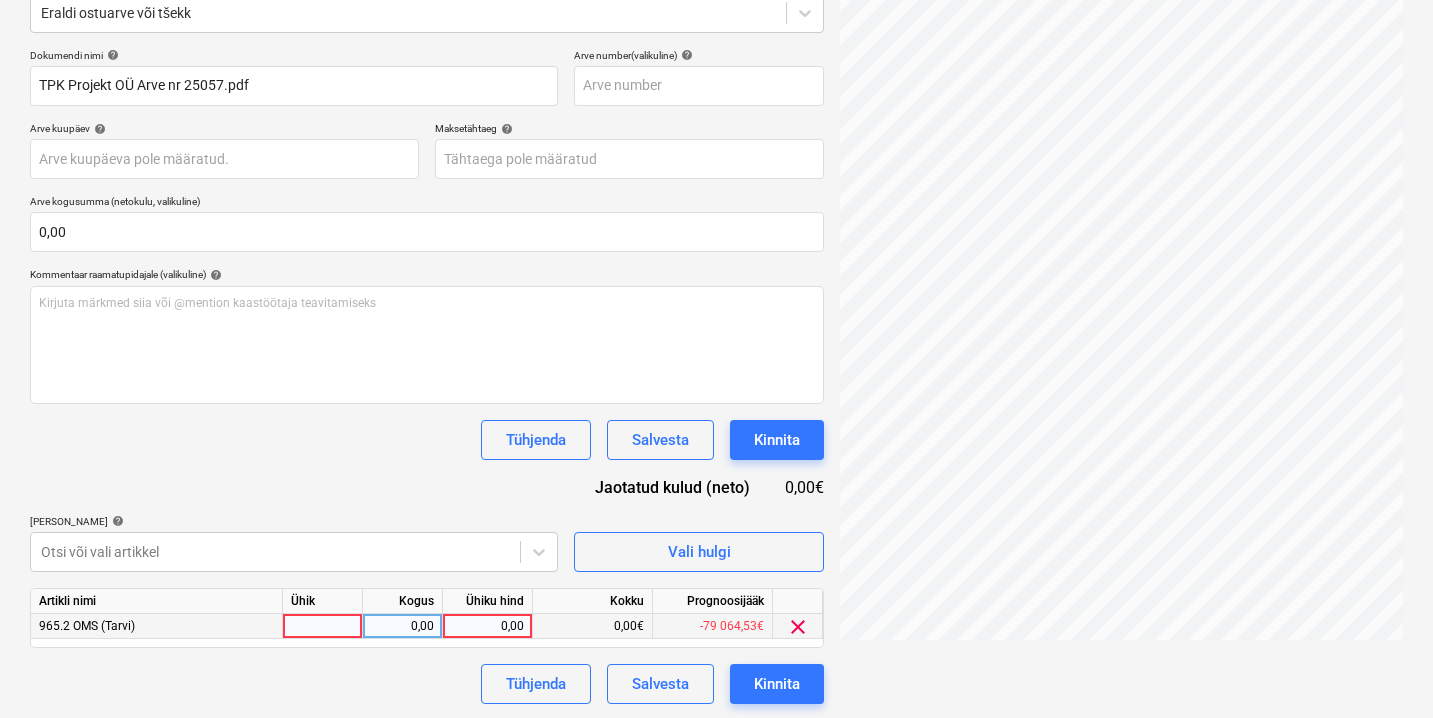 click at bounding box center (323, 626) 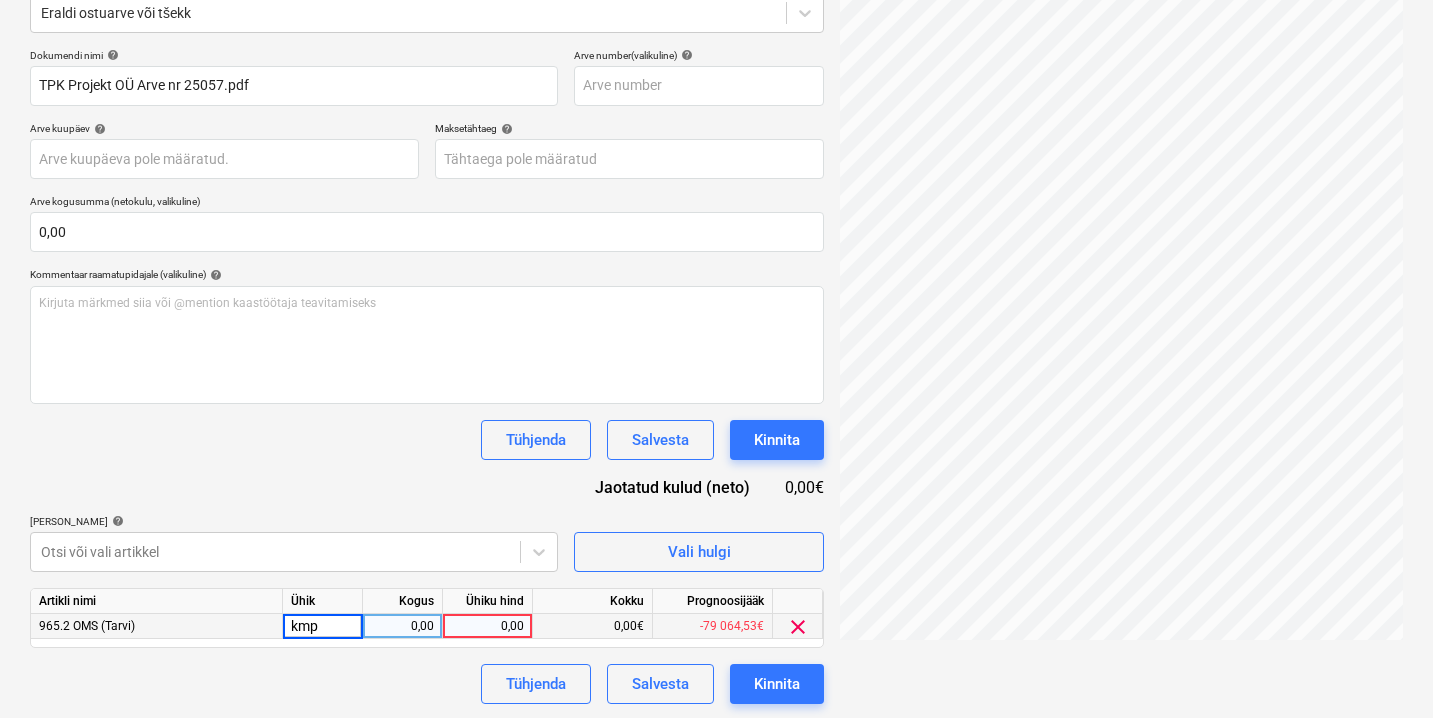 type on "kmpl" 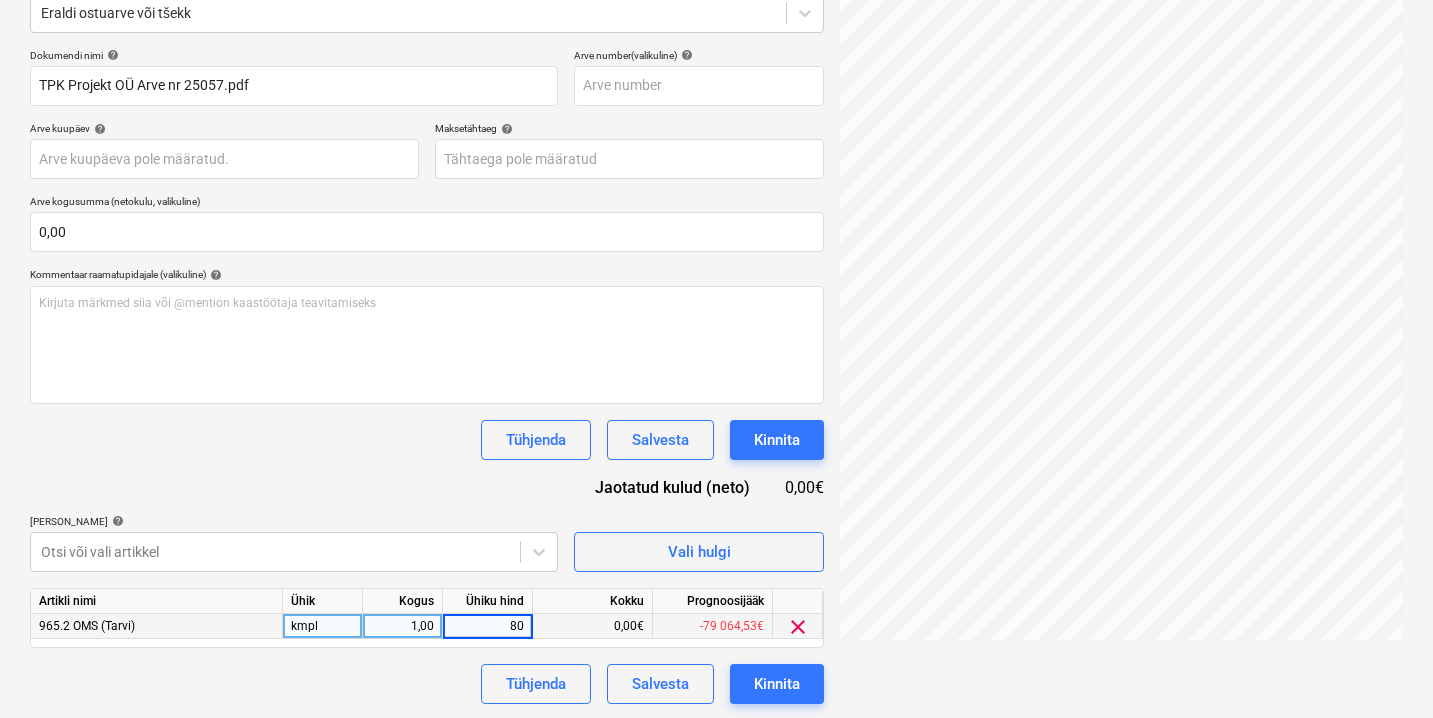 type on "800" 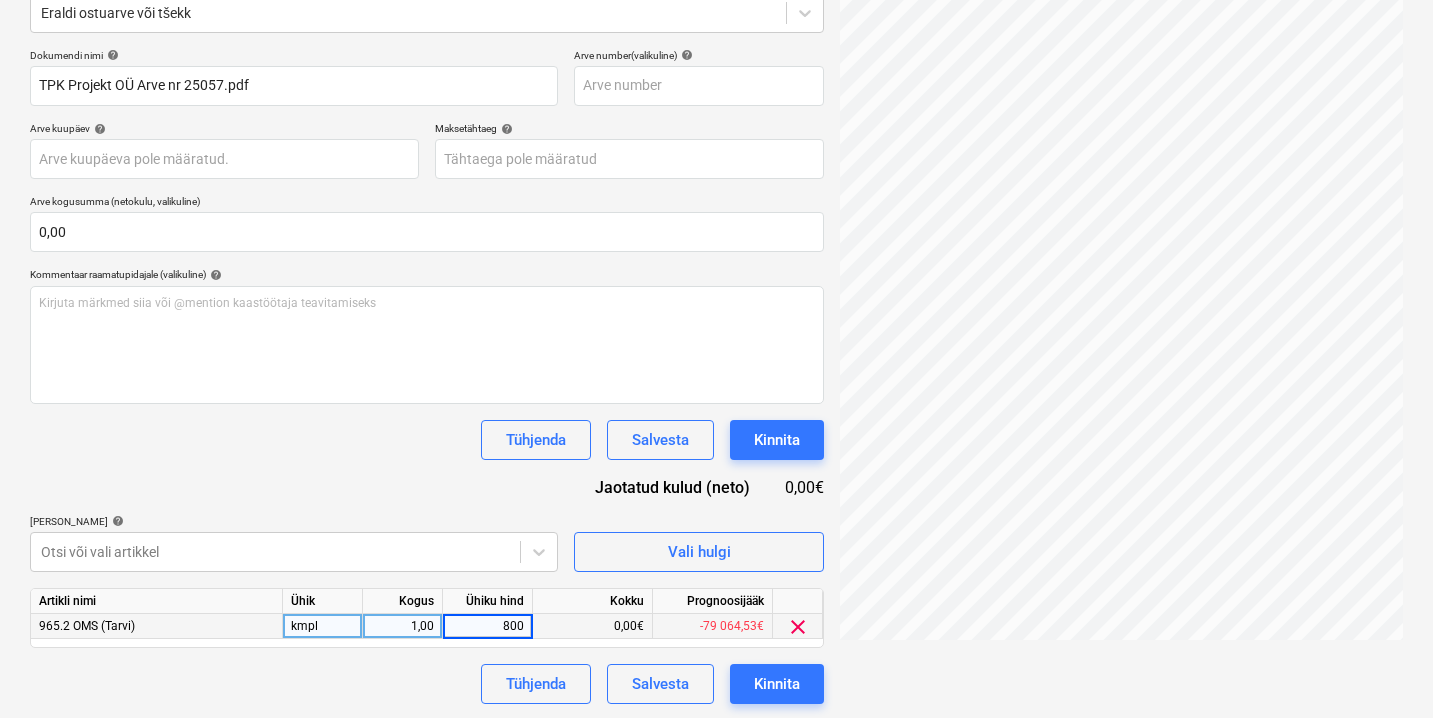 drag, startPoint x: 369, startPoint y: 690, endPoint x: 392, endPoint y: 686, distance: 23.345236 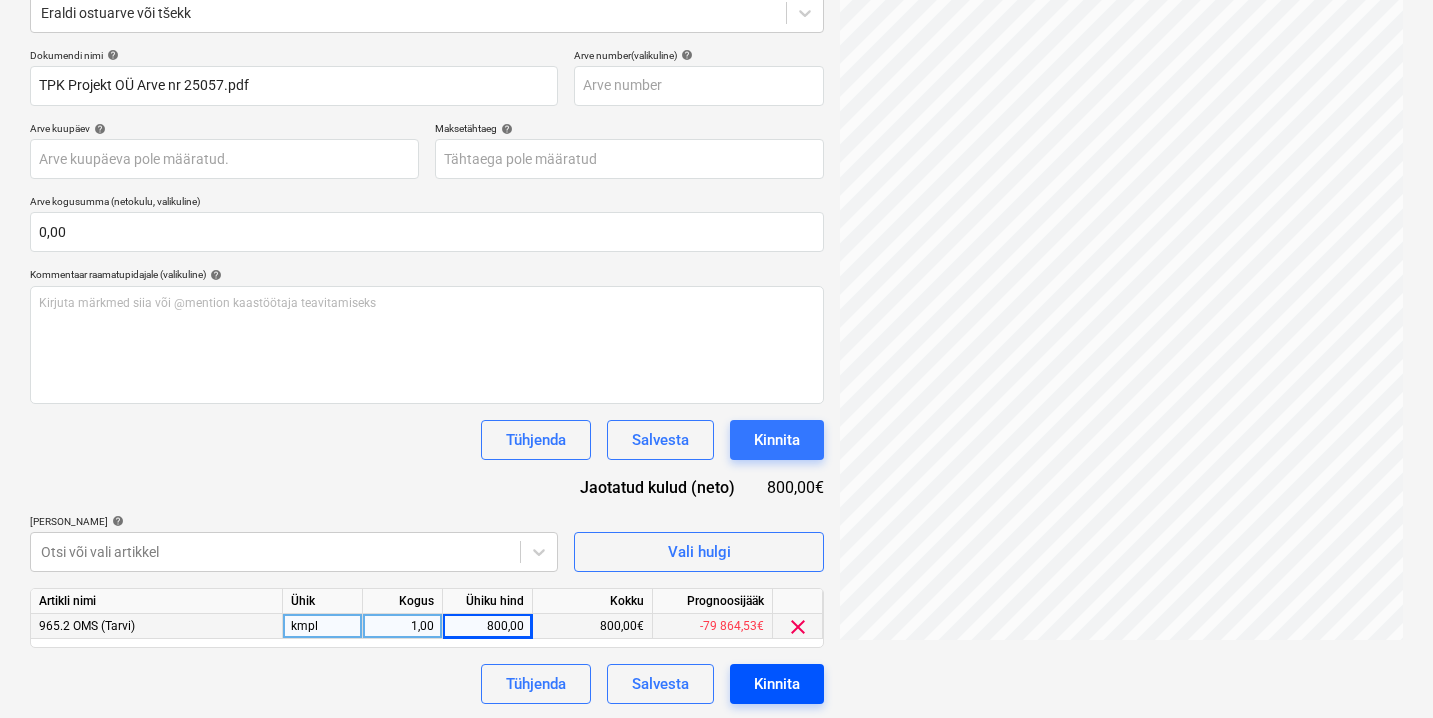 click on "Kinnita" at bounding box center [777, 684] 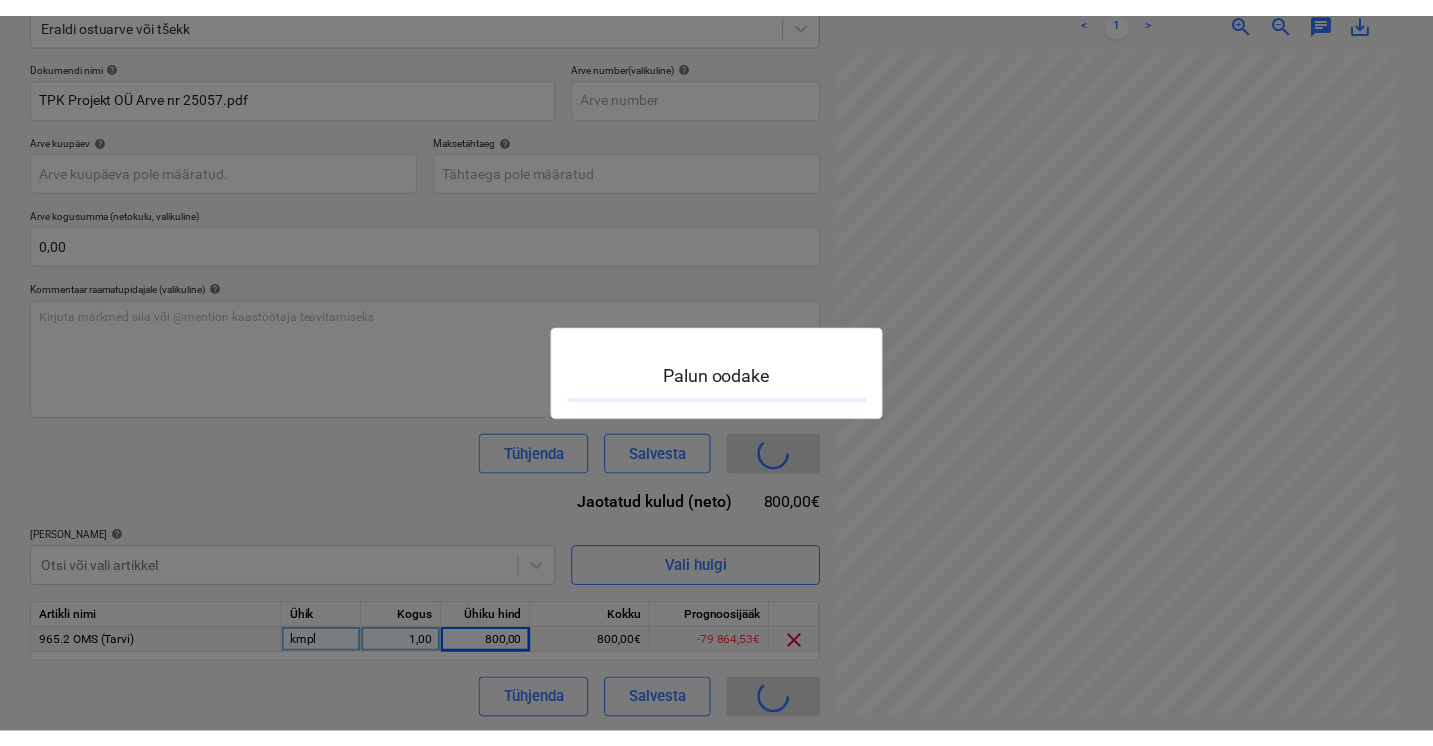 scroll, scrollTop: 0, scrollLeft: 0, axis: both 